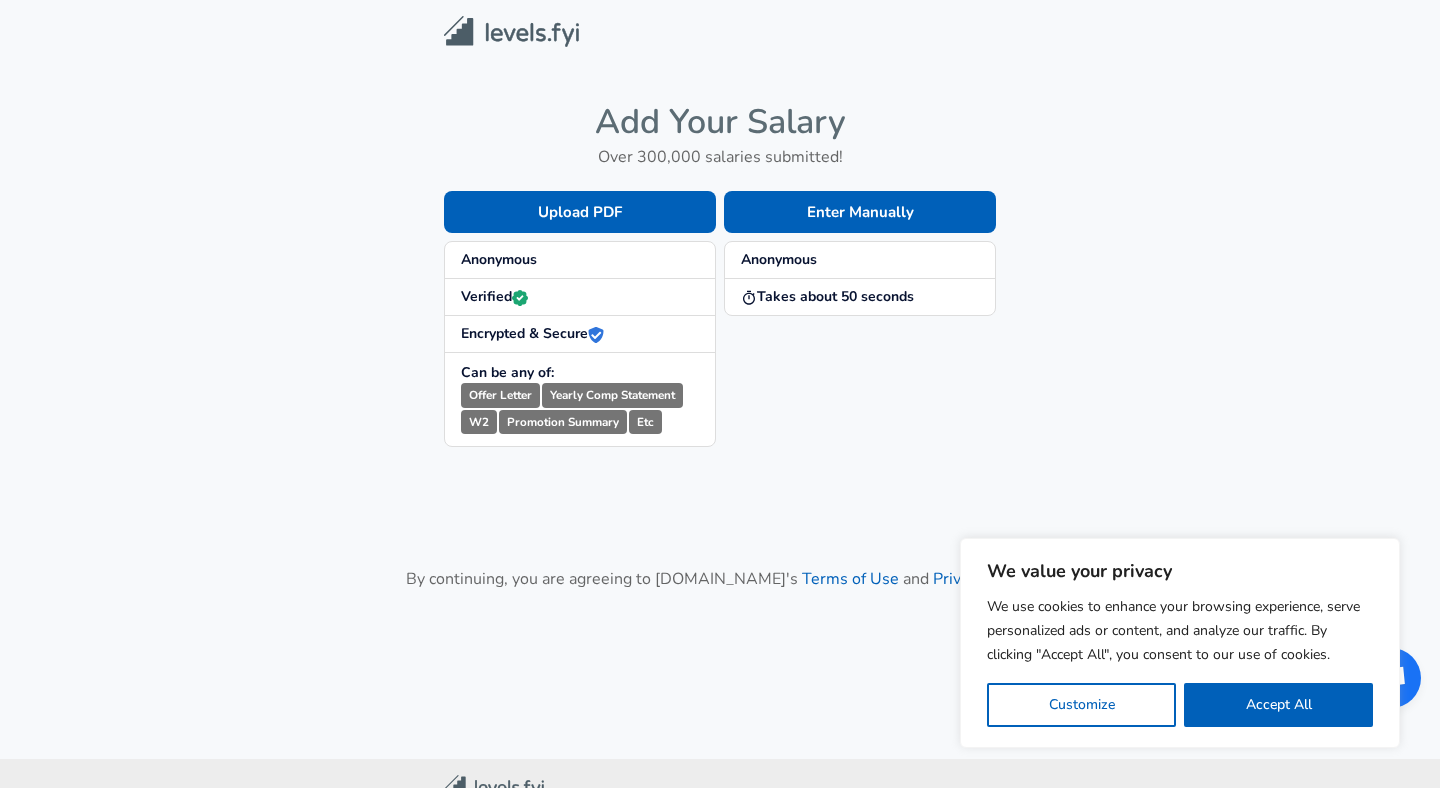 scroll, scrollTop: 0, scrollLeft: 0, axis: both 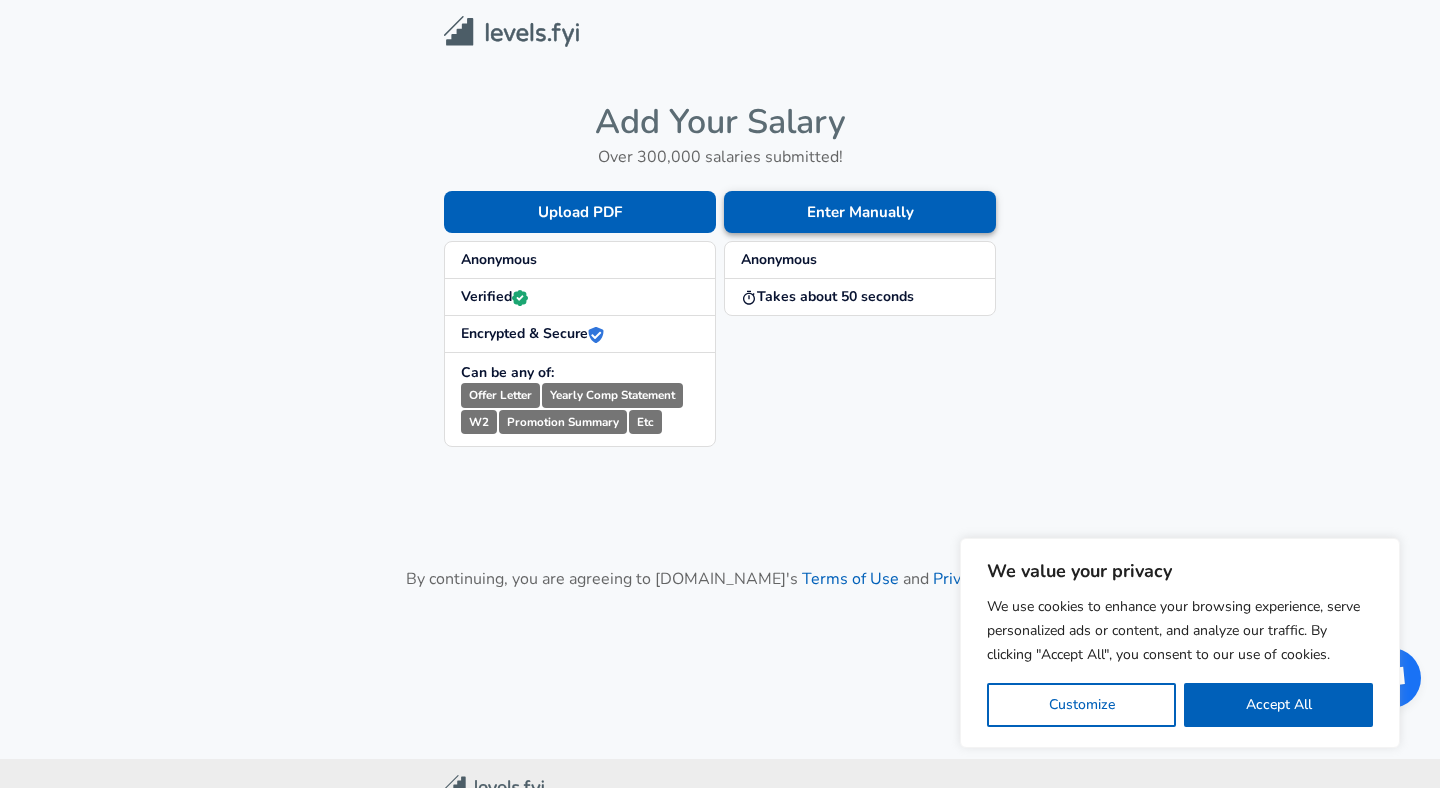 click on "Enter Manually" at bounding box center [860, 212] 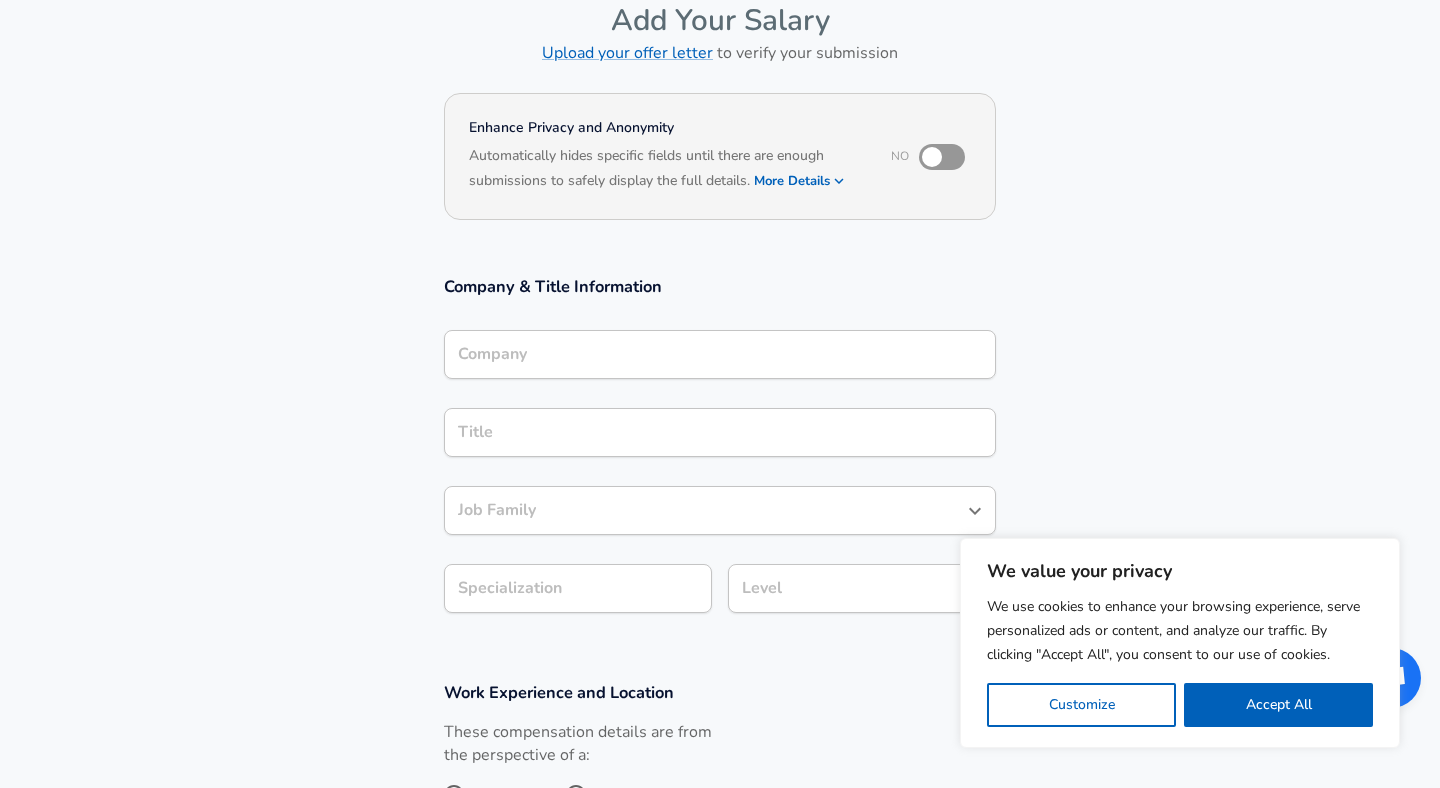 scroll, scrollTop: 177, scrollLeft: 0, axis: vertical 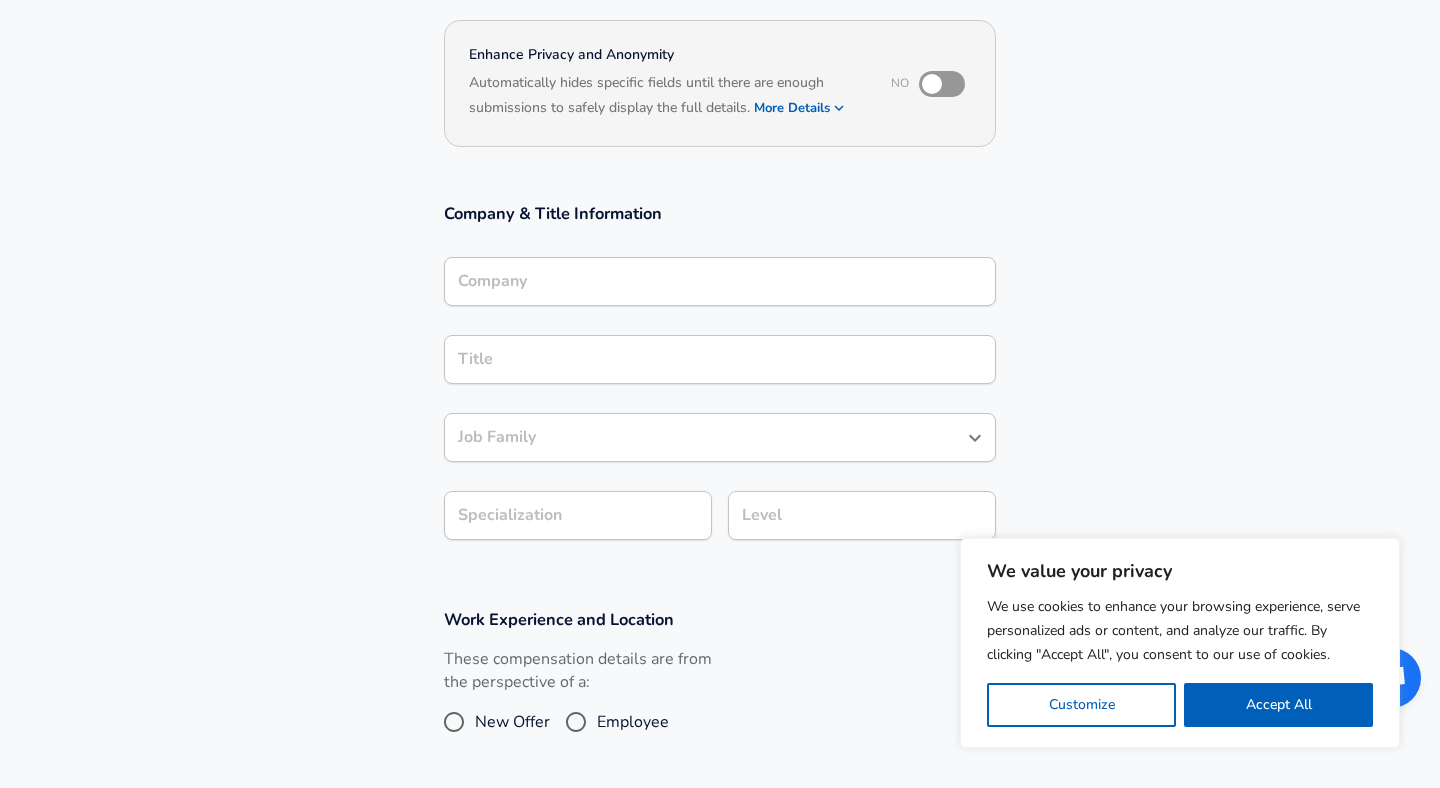 click on "Company" at bounding box center [720, 281] 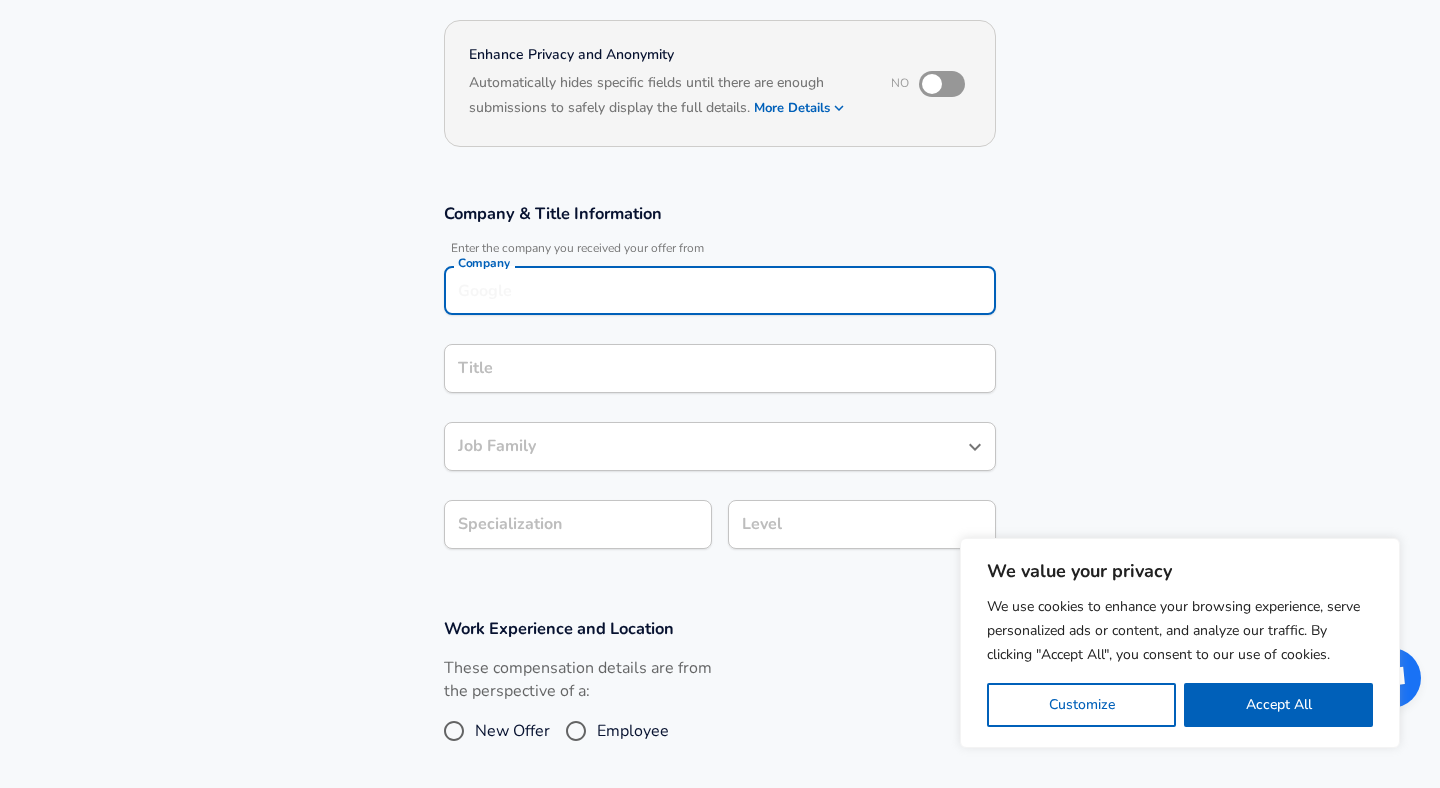 scroll, scrollTop: 197, scrollLeft: 0, axis: vertical 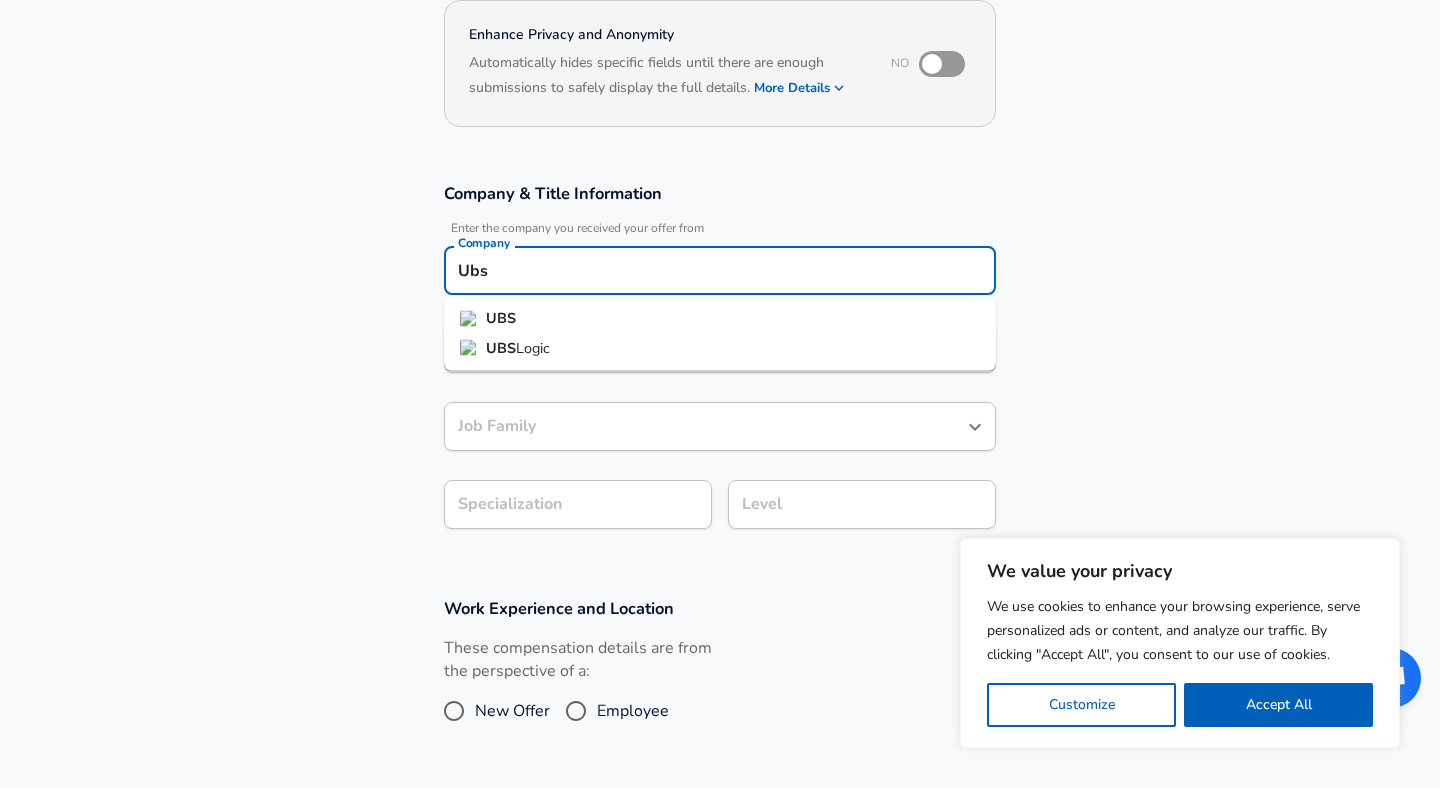 click on "UBS" at bounding box center [720, 319] 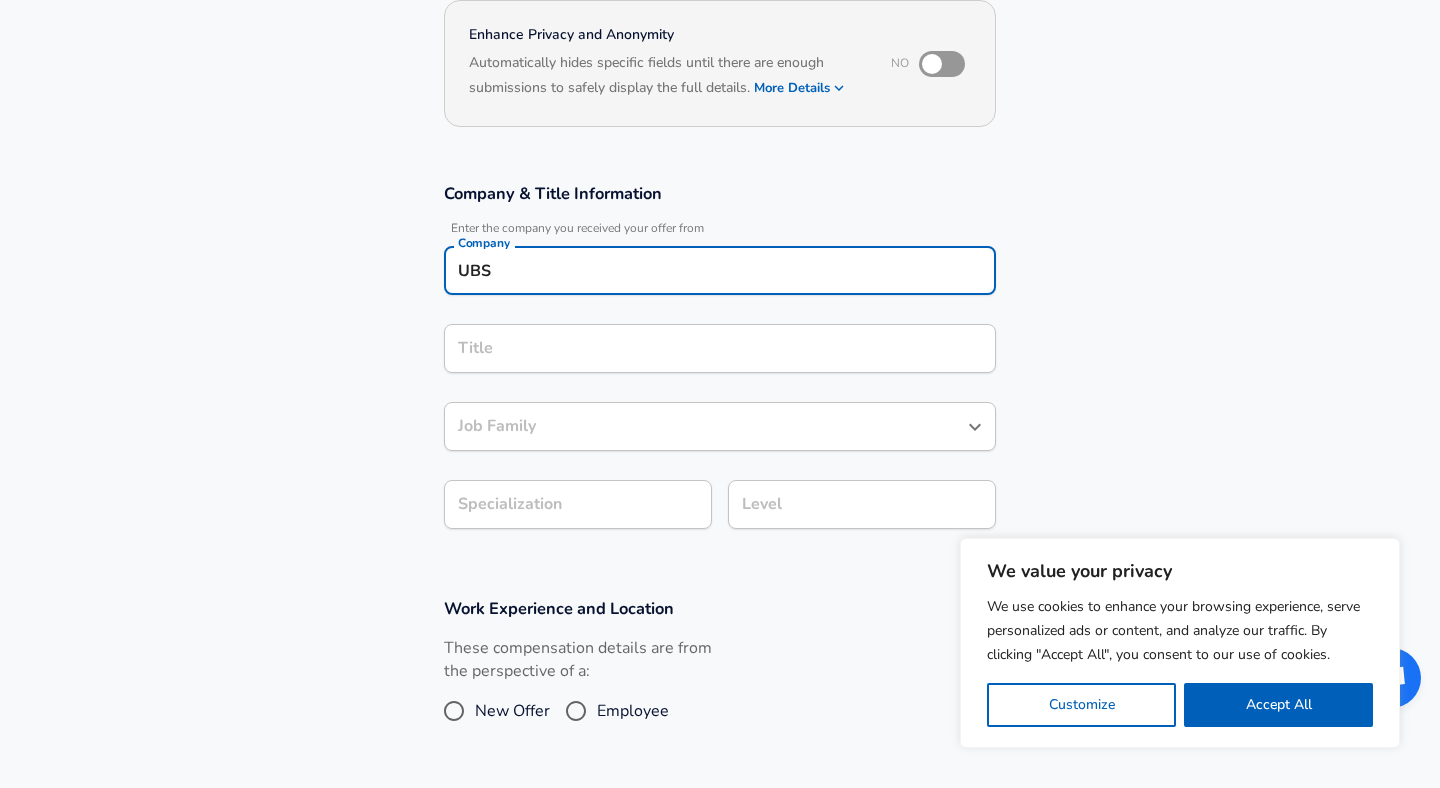 type on "UBS" 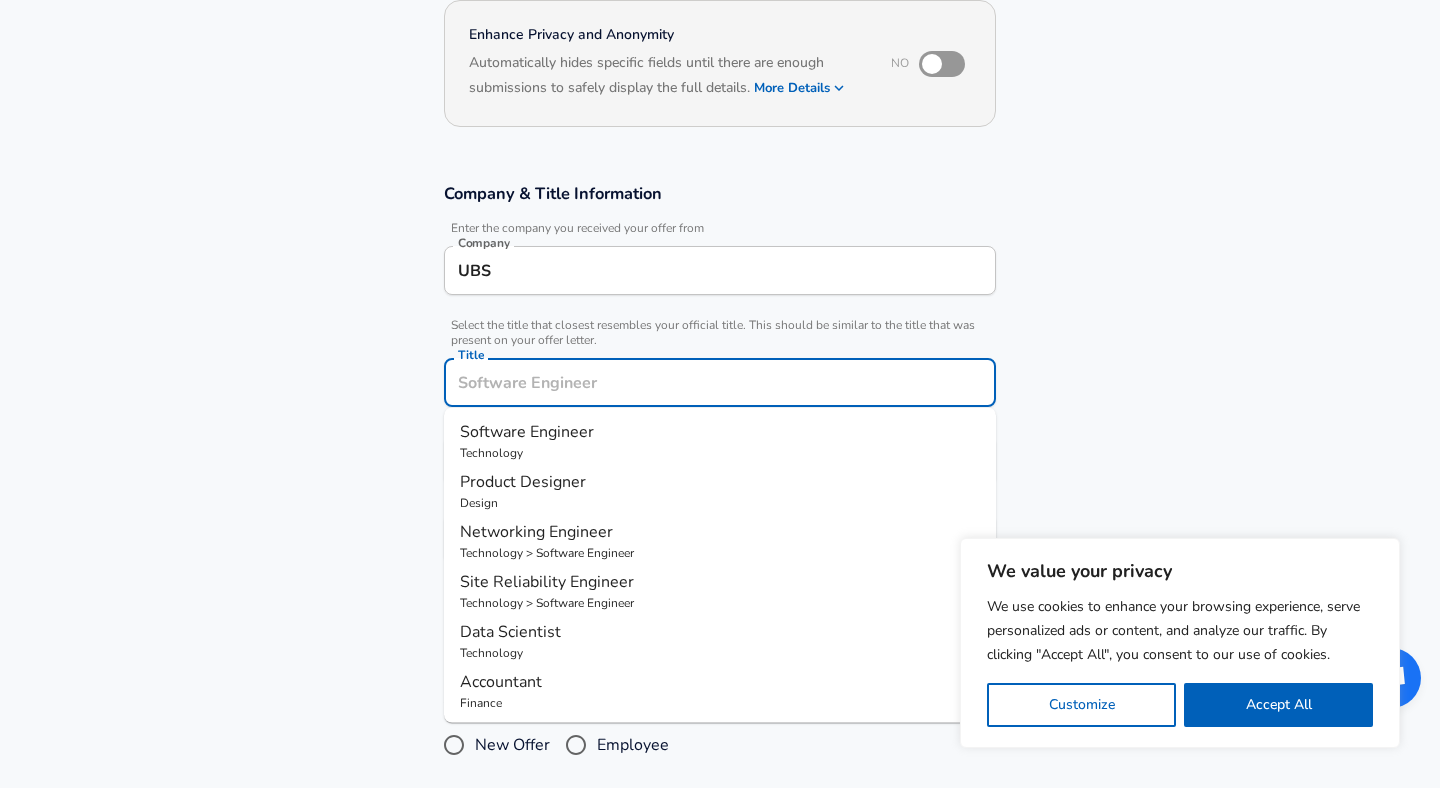 scroll, scrollTop: 237, scrollLeft: 0, axis: vertical 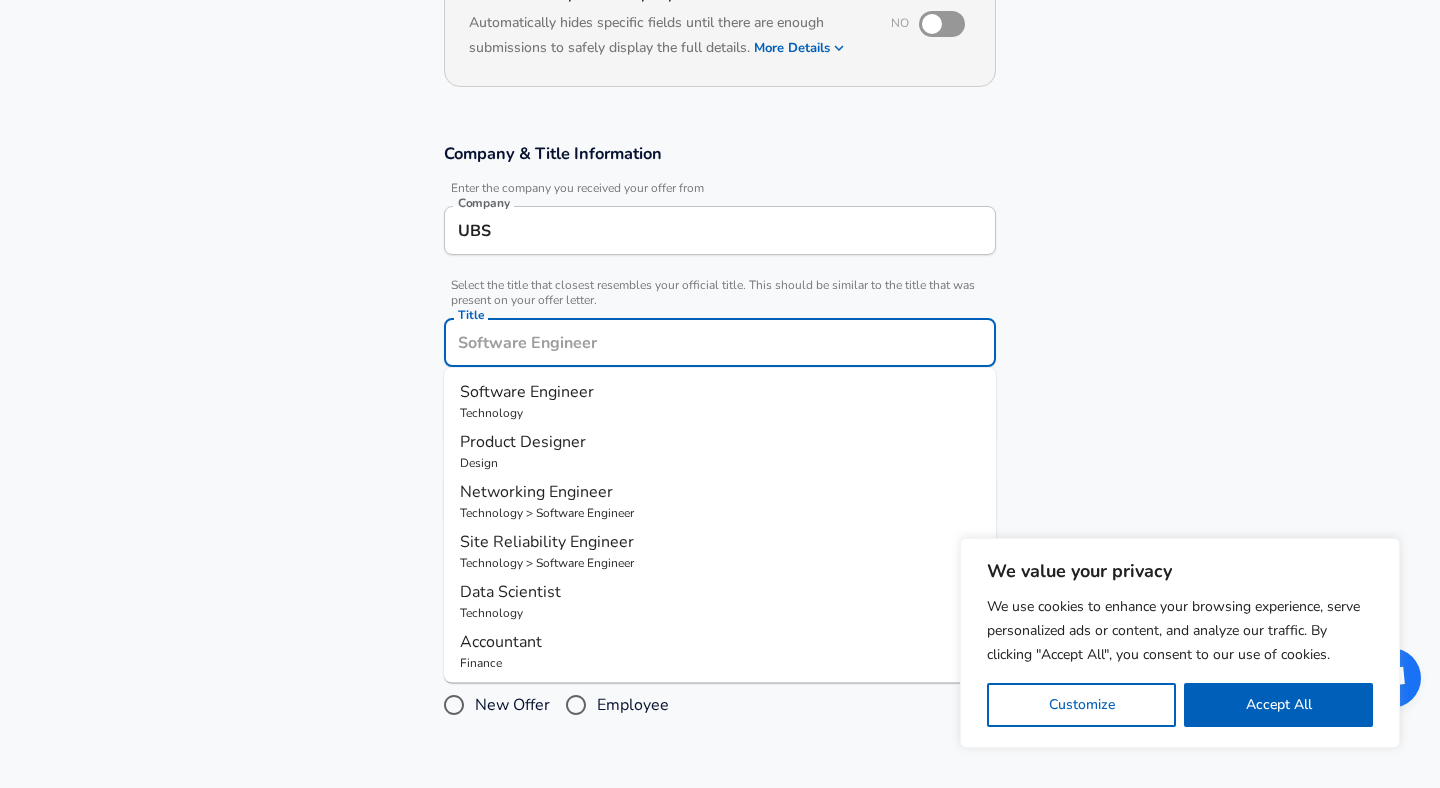 click on "Technology" at bounding box center (720, 613) 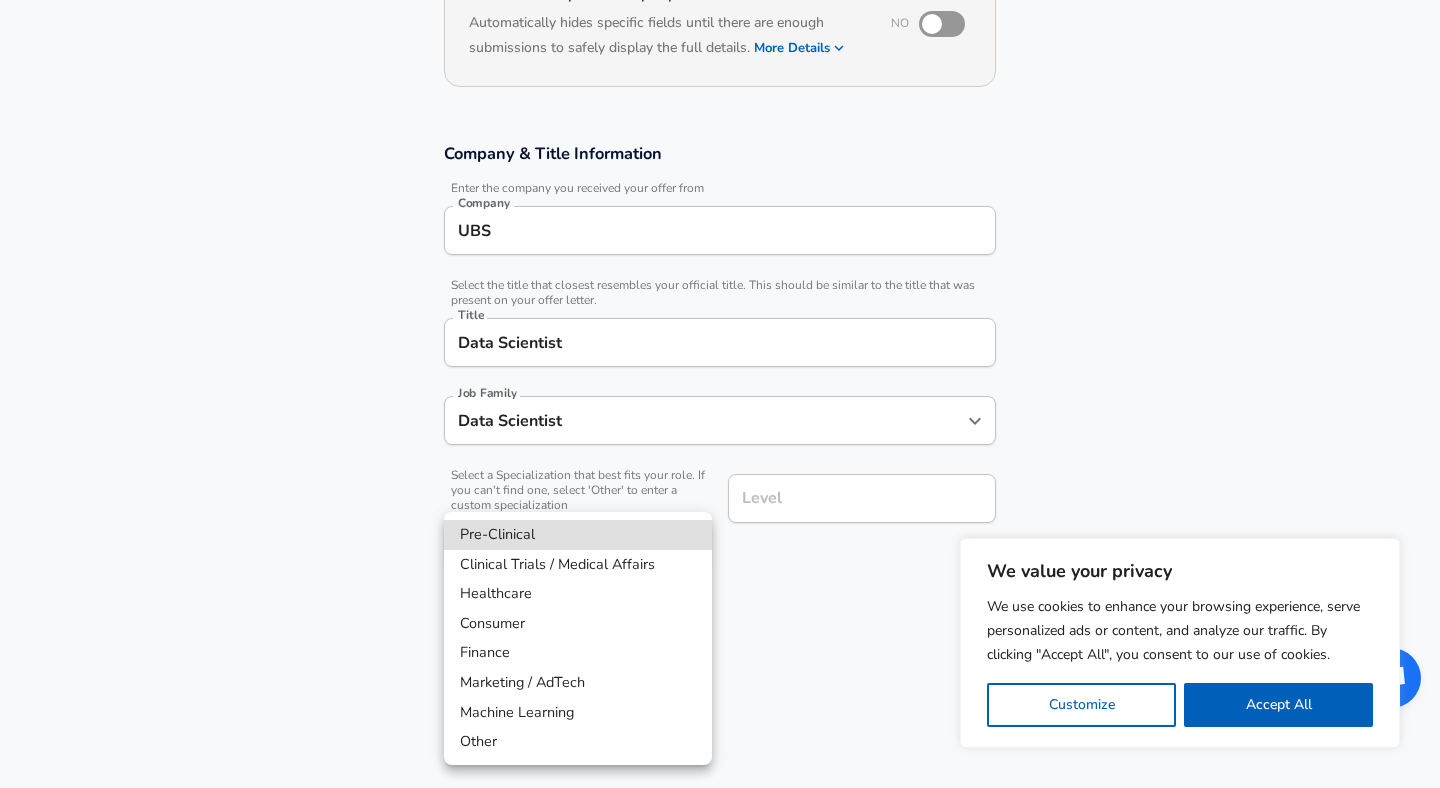 click on "We value your privacy We use cookies to enhance your browsing experience, serve personalized ads or content, and analyze our traffic. By clicking "Accept All", you consent to our use of cookies. Customize    Accept All   Customize Consent Preferences   We use cookies to help you navigate efficiently and perform certain functions. You will find detailed information about all cookies under each consent category below. The cookies that are categorized as "Necessary" are stored on your browser as they are essential for enabling the basic functionalities of the site. ...  Show more Necessary Always Active Necessary cookies are required to enable the basic features of this site, such as providing secure log-in or adjusting your consent preferences. These cookies do not store any personally identifiable data. Cookie _GRECAPTCHA Duration 5 months 27 days Description Google Recaptcha service sets this cookie to identify bots to protect the website against malicious spam attacks. Cookie __stripe_mid Duration 1 year MR" at bounding box center (720, 157) 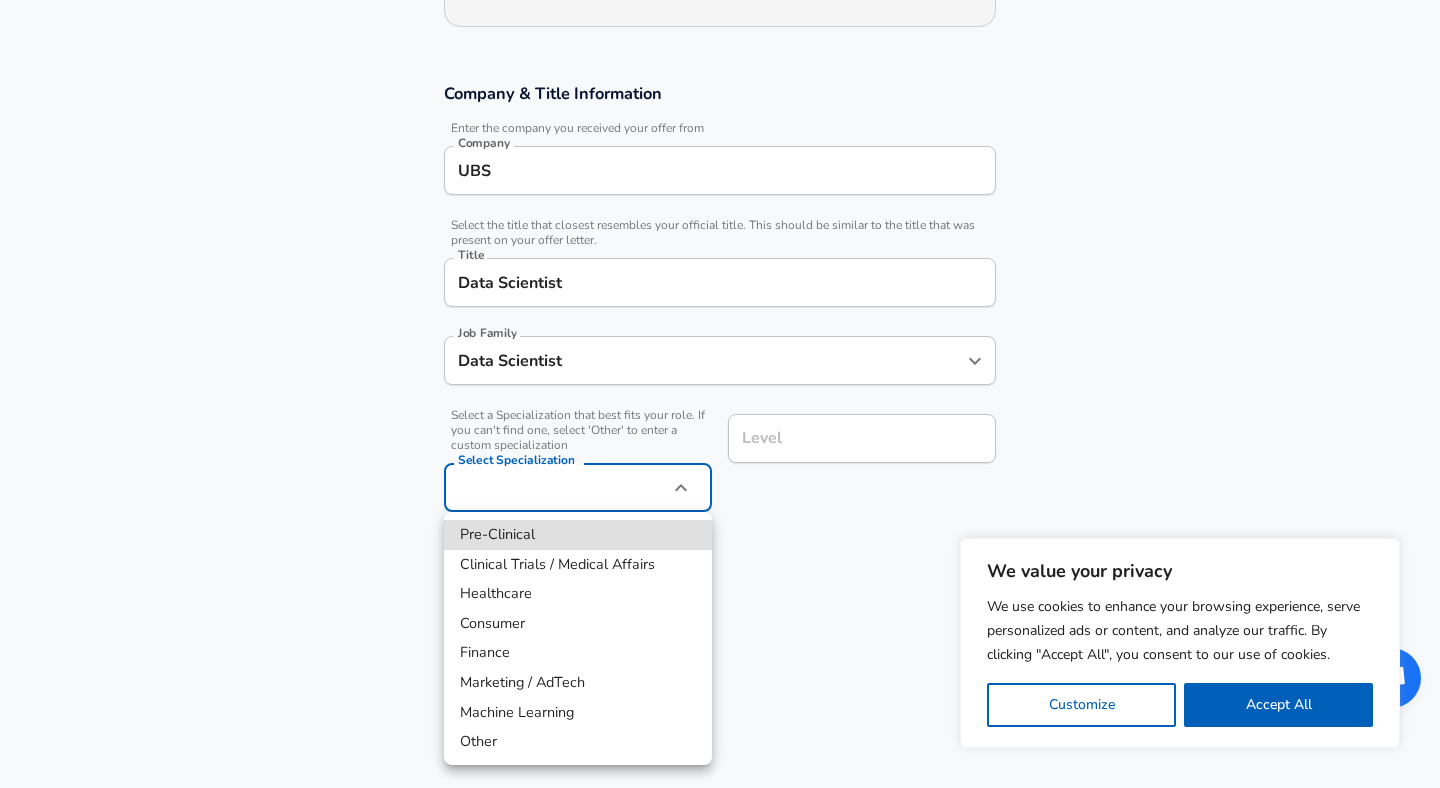click on "Other" at bounding box center (578, 742) 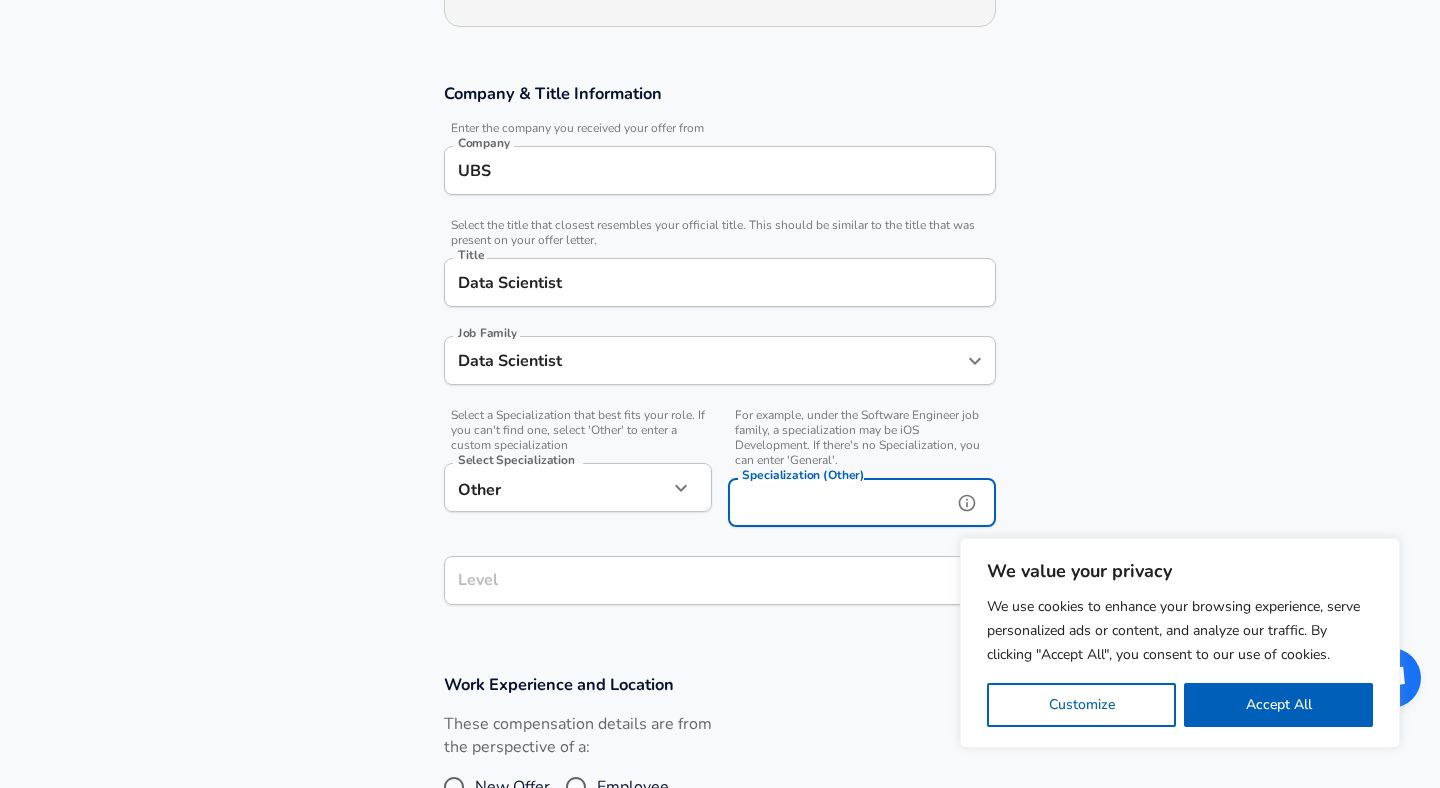 click on "Specialization (Other) Specialization (Other)" at bounding box center (862, 505) 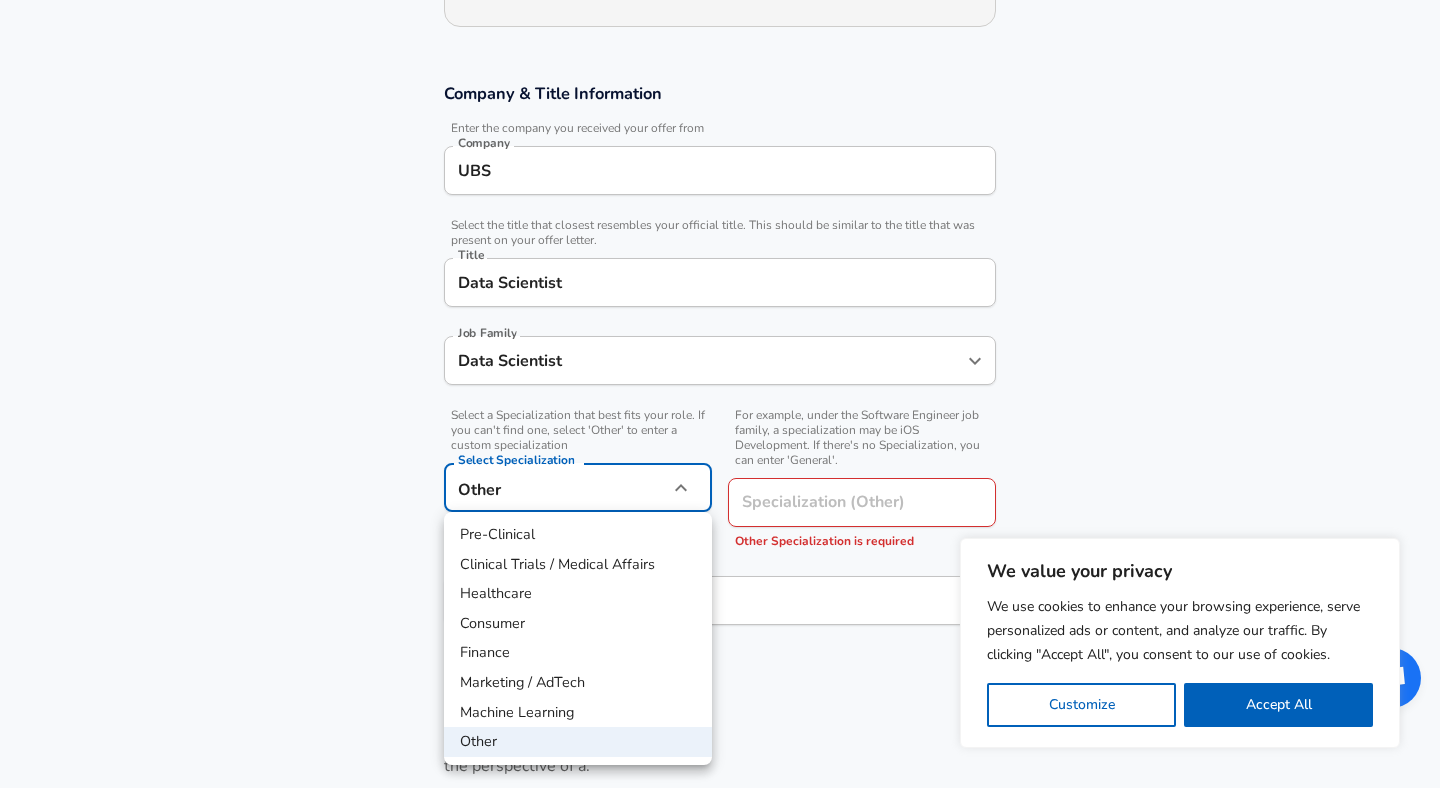 click on "We value your privacy We use cookies to enhance your browsing experience, serve personalized ads or content, and analyze our traffic. By clicking "Accept All", you consent to our use of cookies. Customize    Accept All   Customize Consent Preferences   We use cookies to help you navigate efficiently and perform certain functions. You will find detailed information about all cookies under each consent category below. The cookies that are categorized as "Necessary" are stored on your browser as they are essential for enabling the basic functionalities of the site. ...  Show more Necessary Always Active Necessary cookies are required to enable the basic features of this site, such as providing secure log-in or adjusting your consent preferences. These cookies do not store any personally identifiable data. Cookie _GRECAPTCHA Duration 5 months 27 days Description Google Recaptcha service sets this cookie to identify bots to protect the website against malicious spam attacks. Cookie __stripe_mid Duration 1 year MR" at bounding box center (720, 97) 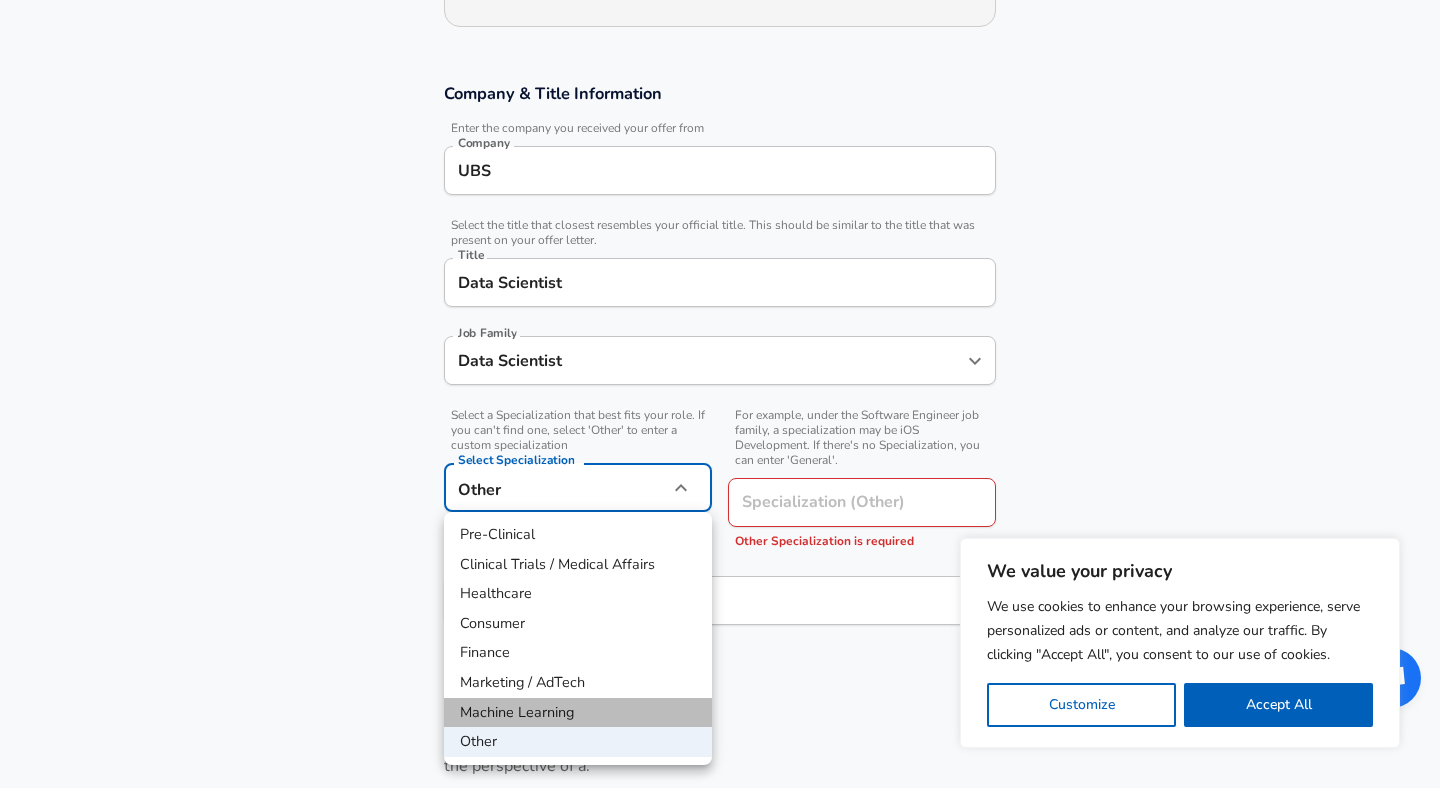 click on "Machine Learning" at bounding box center (578, 713) 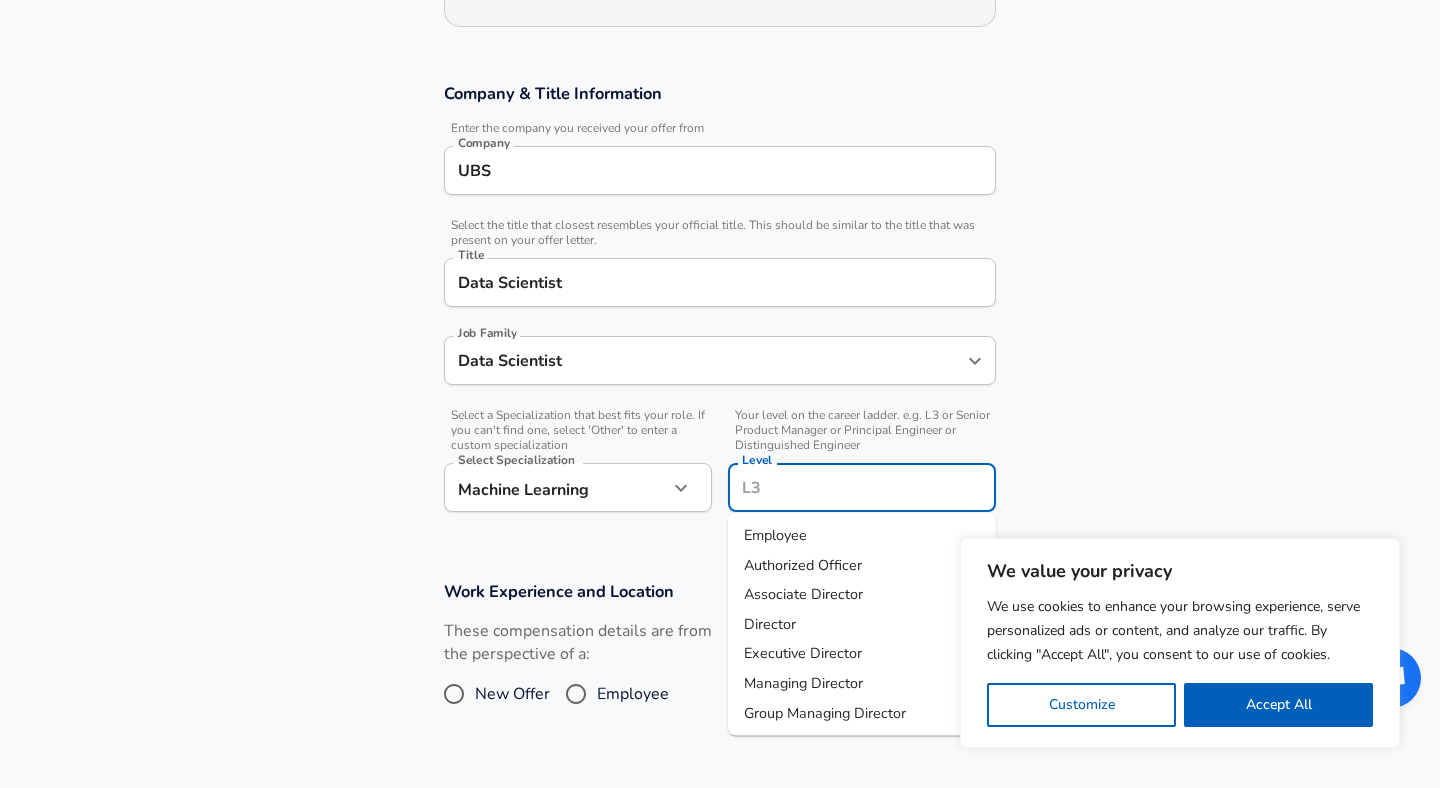 click on "Level" at bounding box center [862, 487] 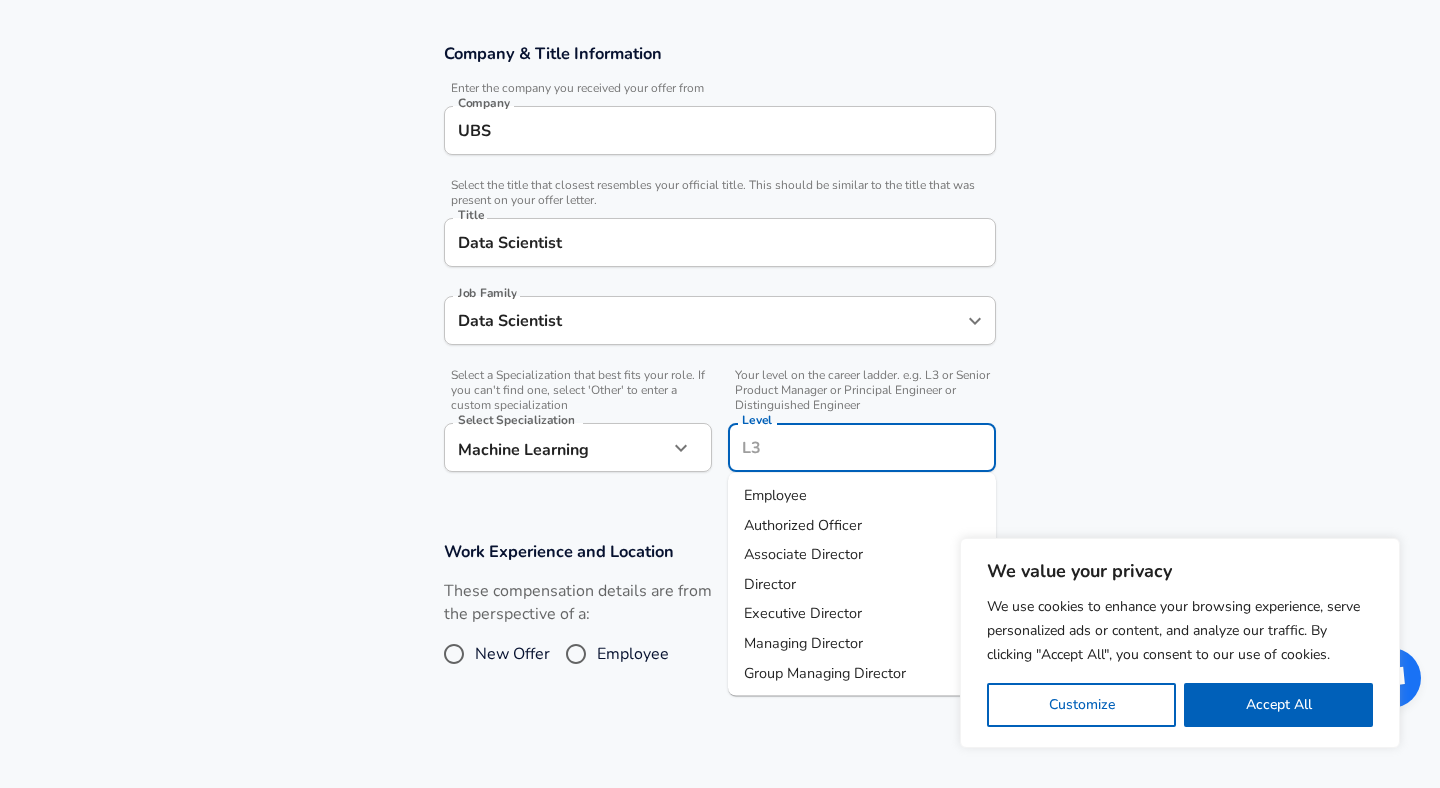 click on "Authorized Officer" at bounding box center [803, 524] 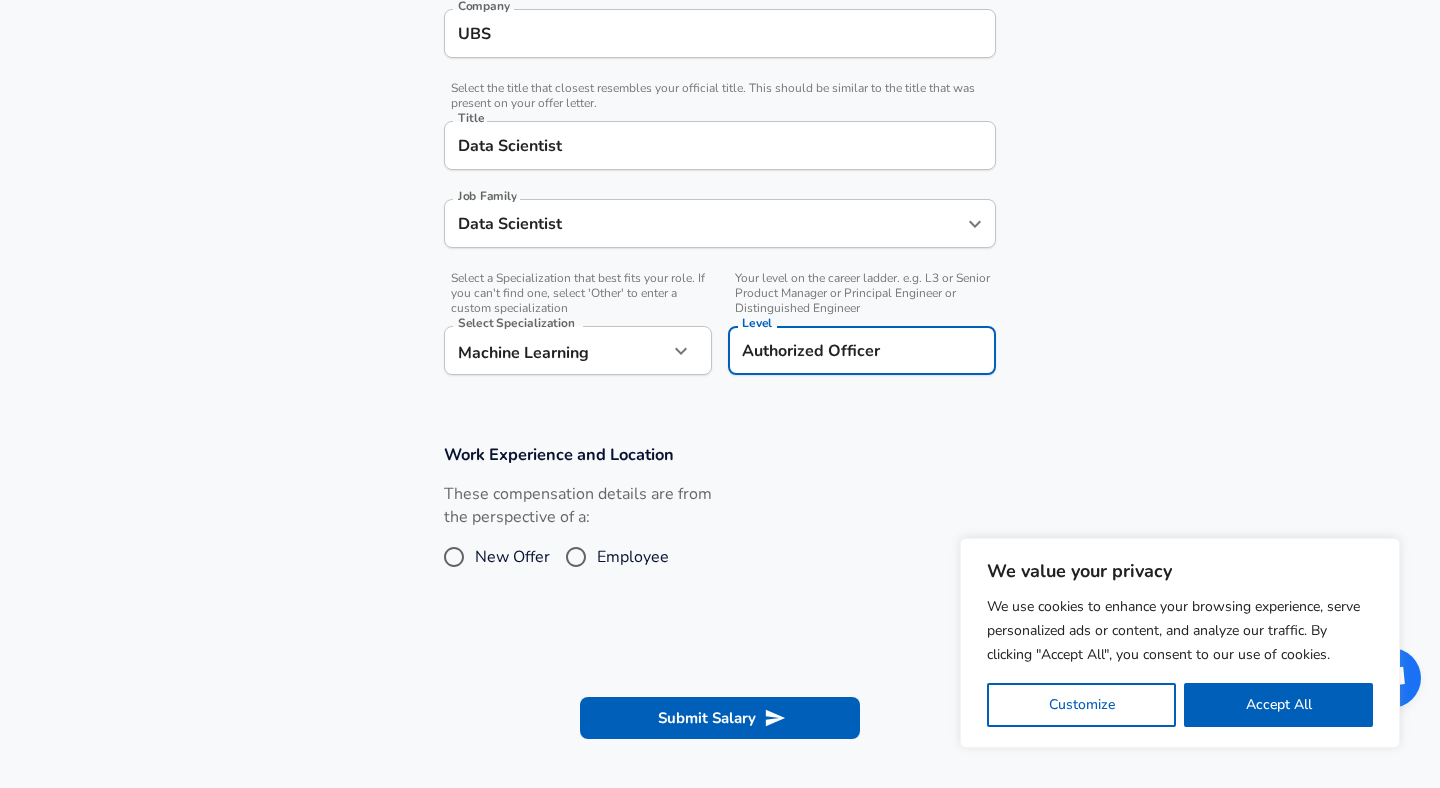 scroll, scrollTop: 536, scrollLeft: 0, axis: vertical 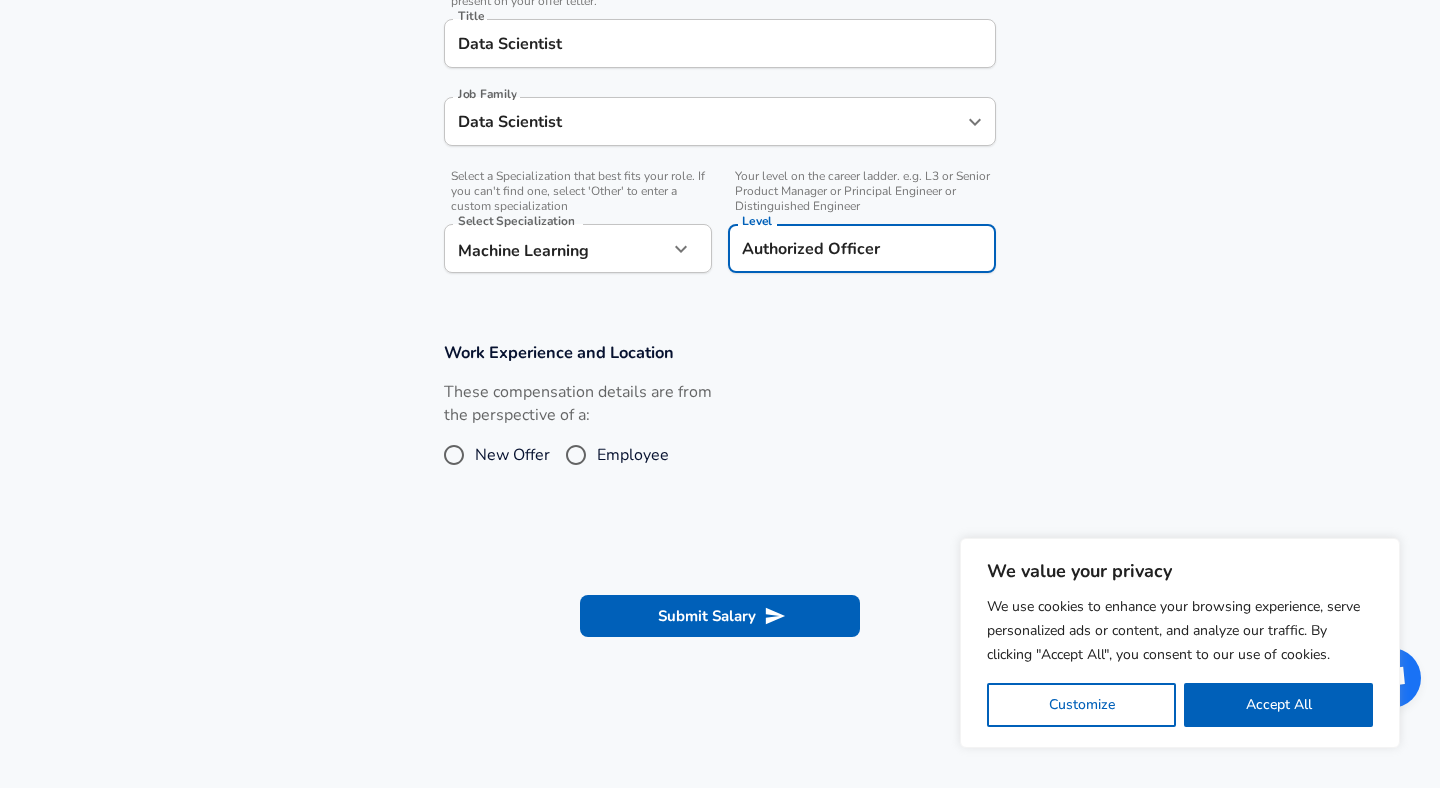click on "Employee" at bounding box center (633, 455) 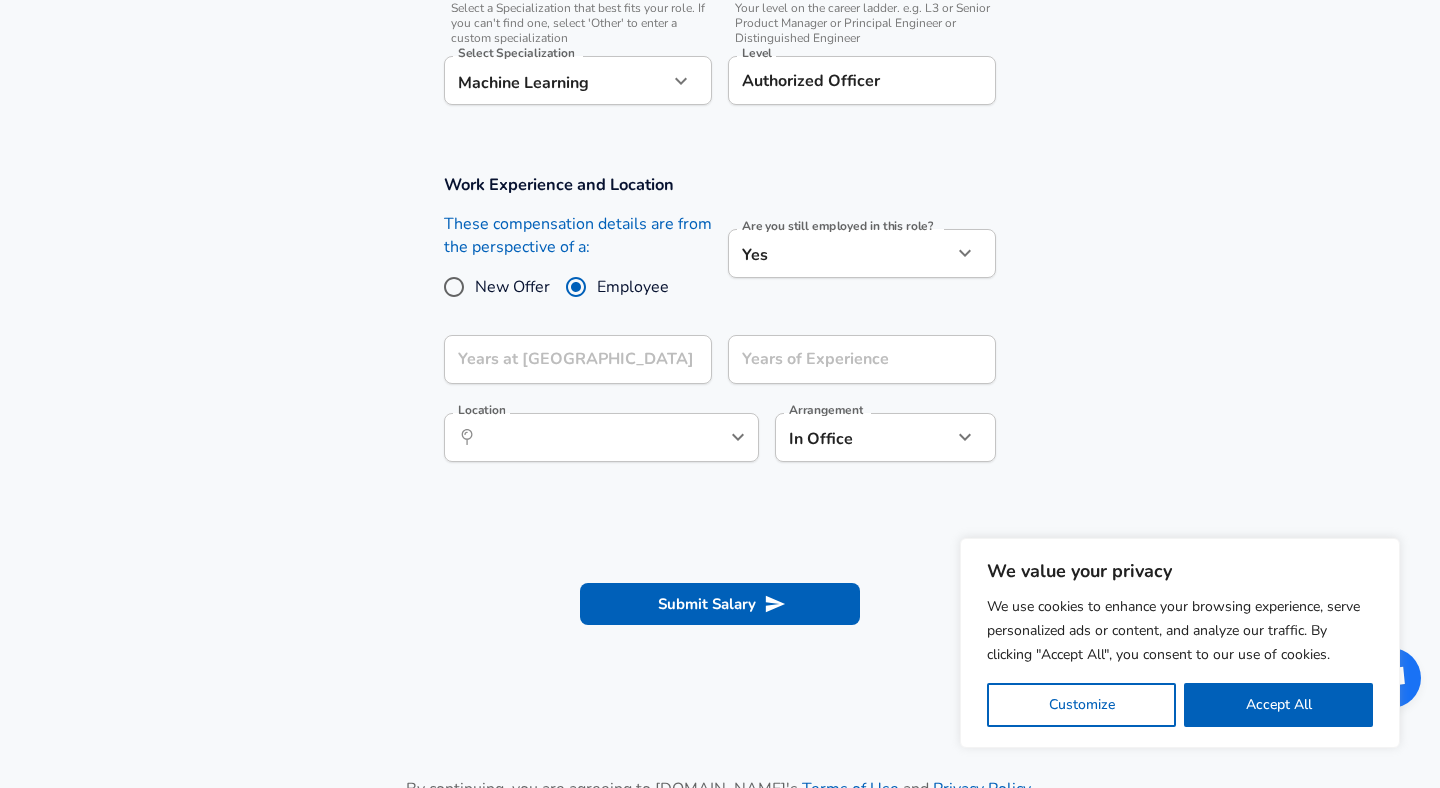 scroll, scrollTop: 707, scrollLeft: 0, axis: vertical 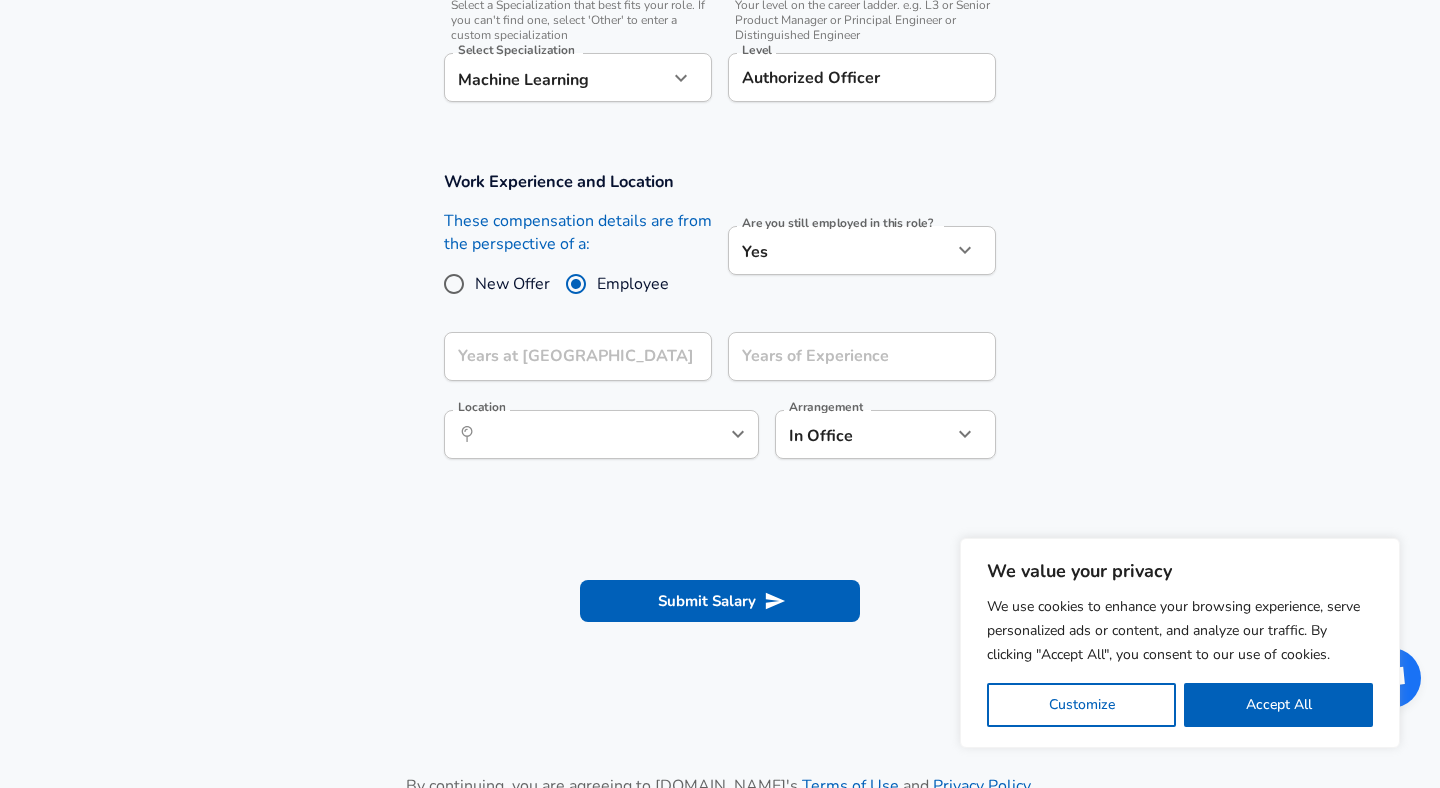 click on "We value your privacy We use cookies to enhance your browsing experience, serve personalized ads or content, and analyze our traffic. By clicking "Accept All", you consent to our use of cookies. Customize    Accept All   Customize Consent Preferences   We use cookies to help you navigate efficiently and perform certain functions. You will find detailed information about all cookies under each consent category below. The cookies that are categorized as "Necessary" are stored on your browser as they are essential for enabling the basic functionalities of the site. ...  Show more Necessary Always Active Necessary cookies are required to enable the basic features of this site, such as providing secure log-in or adjusting your consent preferences. These cookies do not store any personally identifiable data. Cookie _GRECAPTCHA Duration 5 months 27 days Description Google Recaptcha service sets this cookie to identify bots to protect the website against malicious spam attacks. Cookie __stripe_mid Duration 1 year MR" at bounding box center [720, -313] 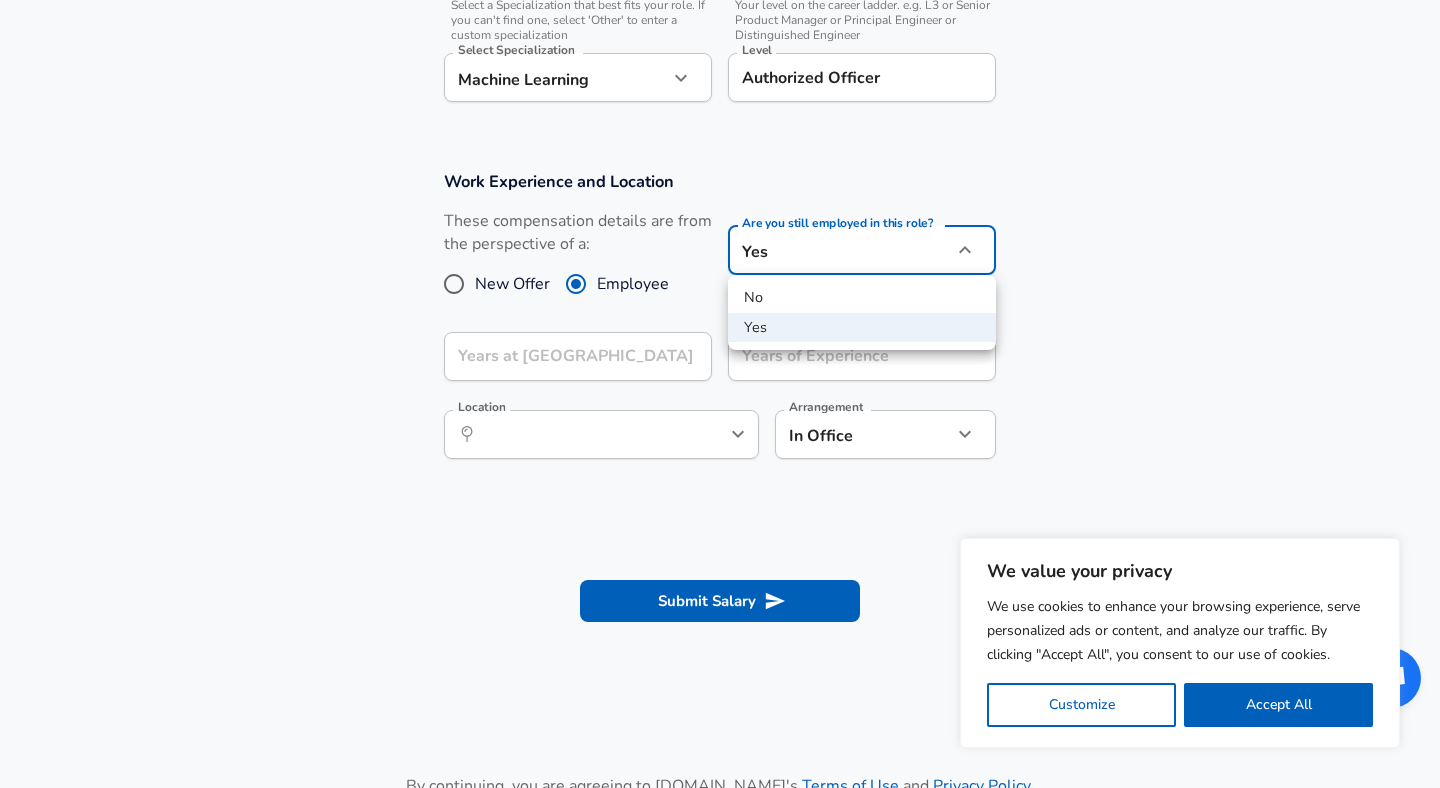 click on "No" at bounding box center [862, 298] 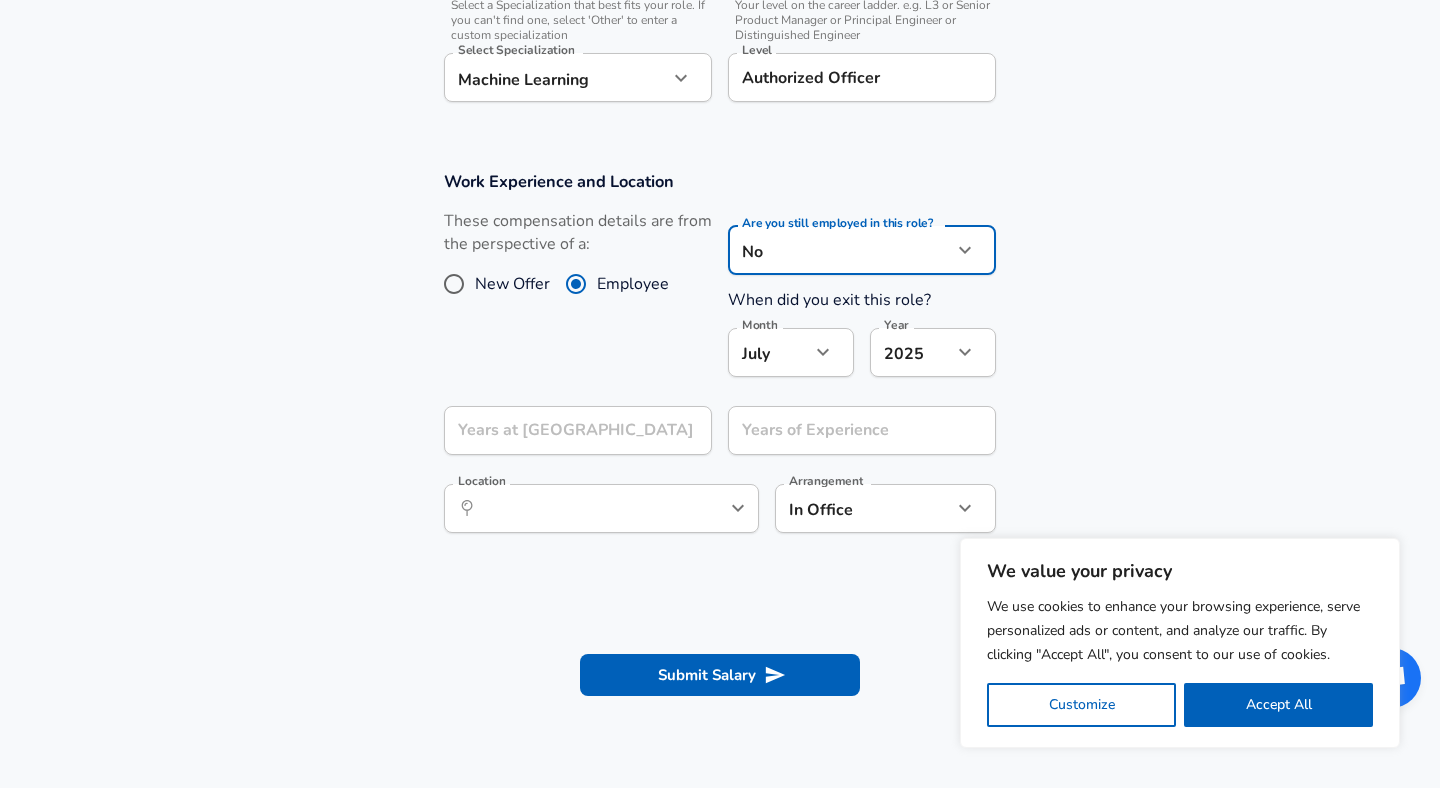 click 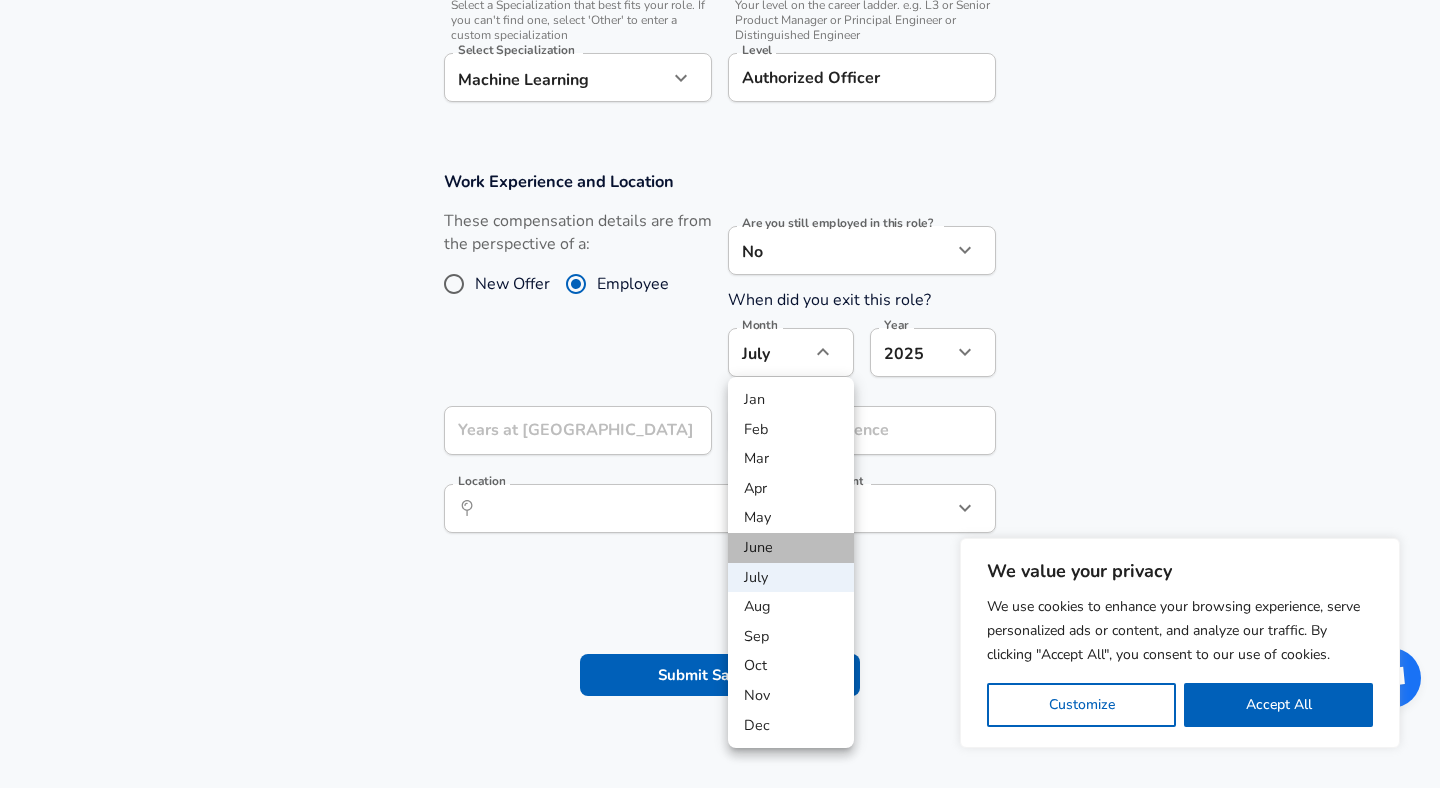 click on "June" at bounding box center [791, 548] 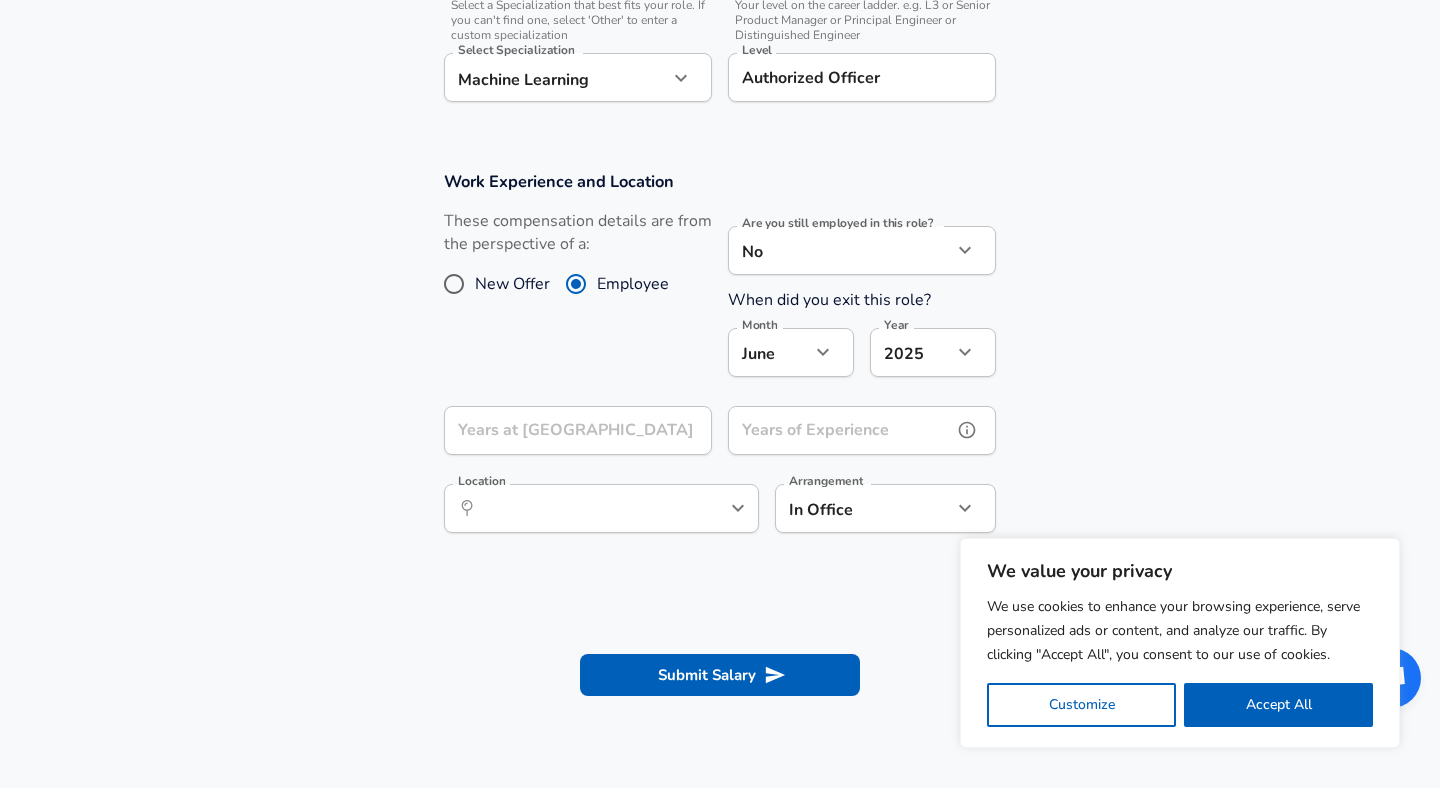 click on "Years of Experience" at bounding box center (840, 430) 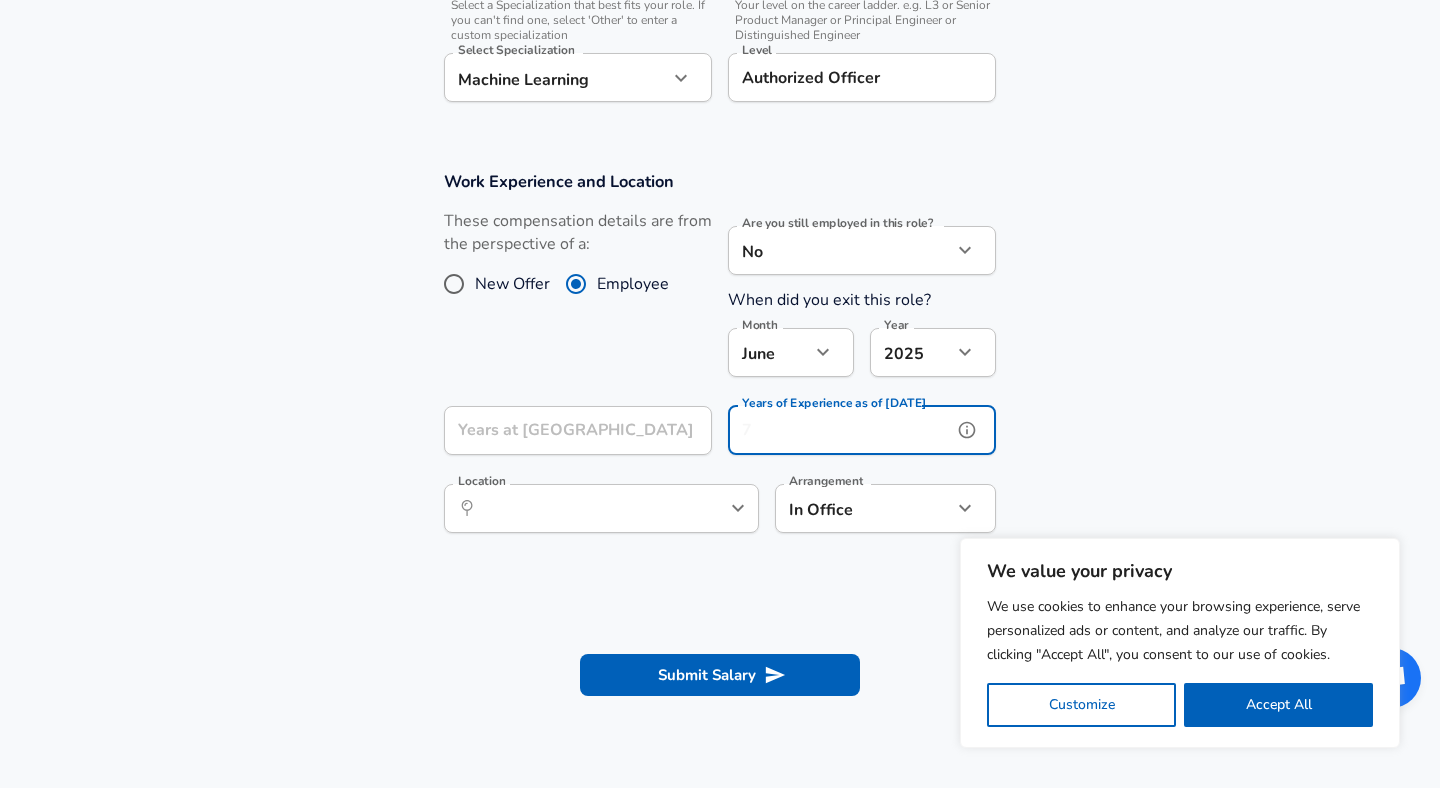 type on "3" 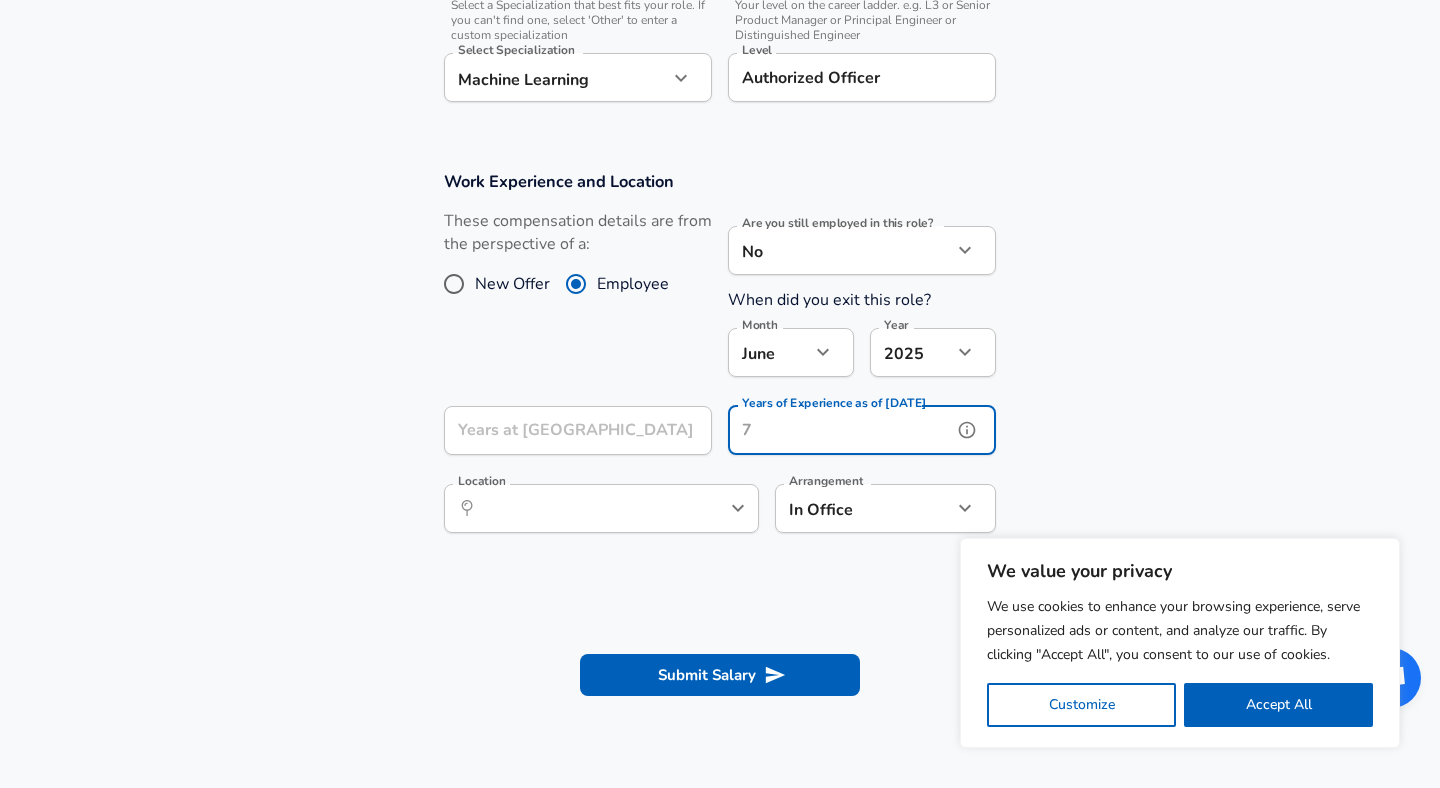 type on "3" 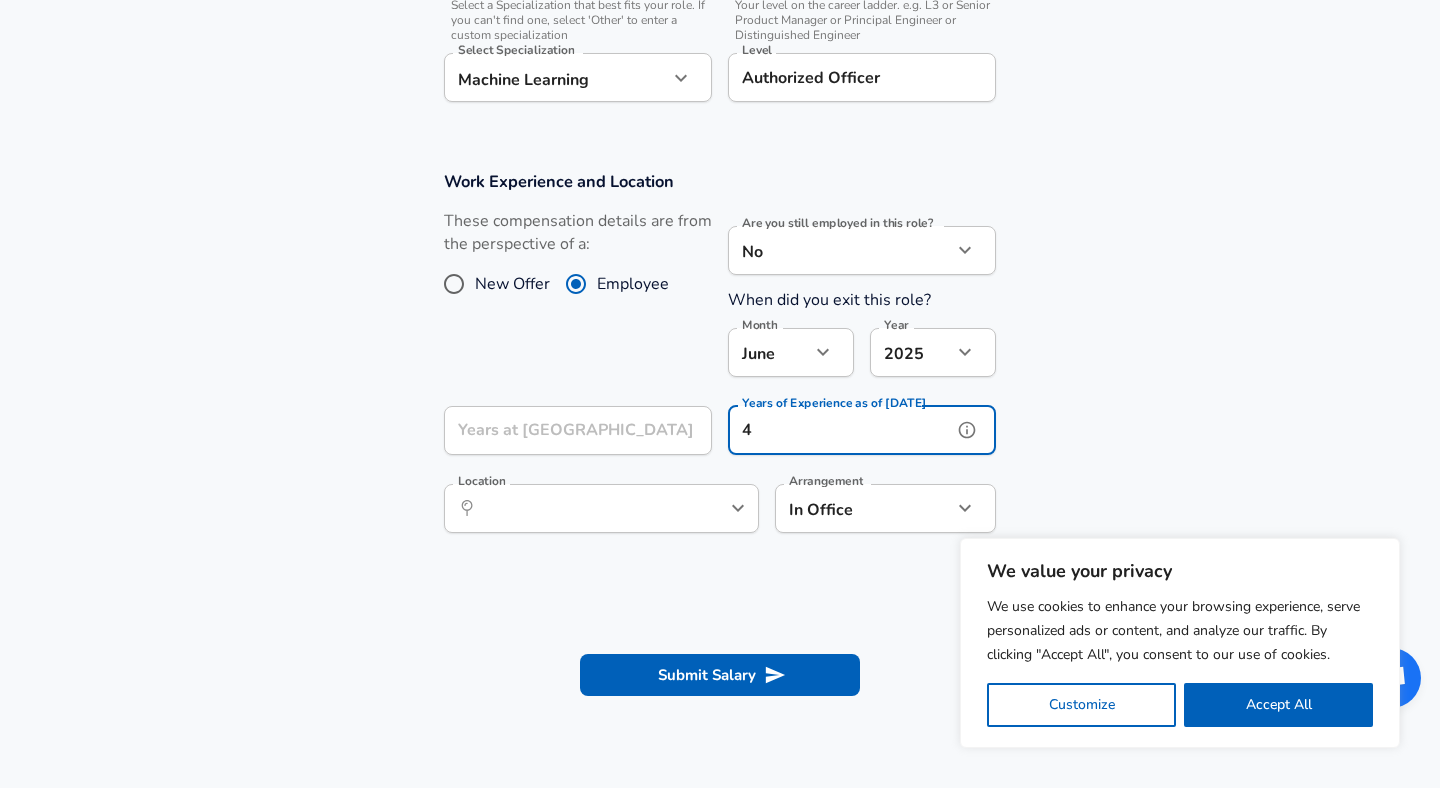 type on "4" 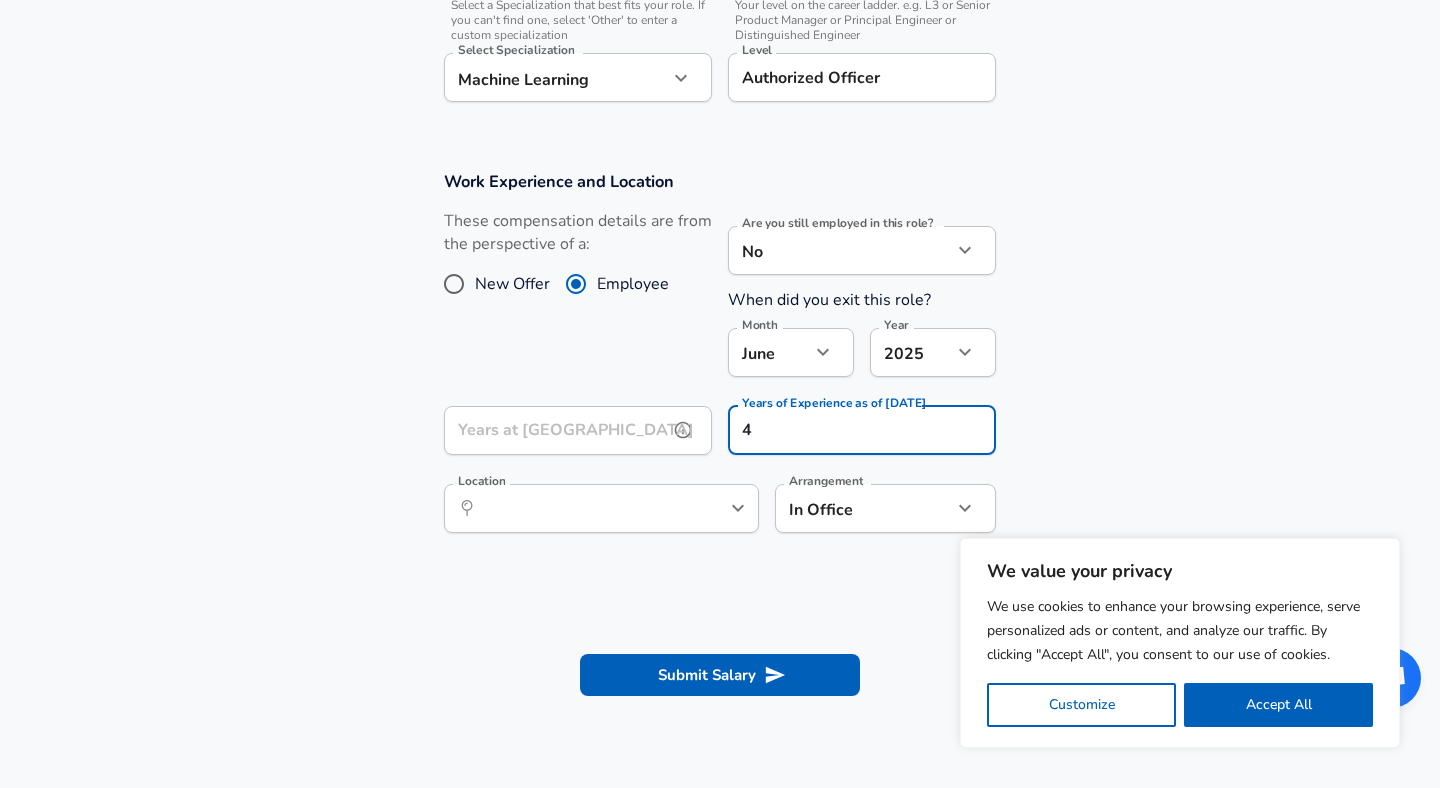 click on "Years at UBS Years at UBS" at bounding box center (578, 433) 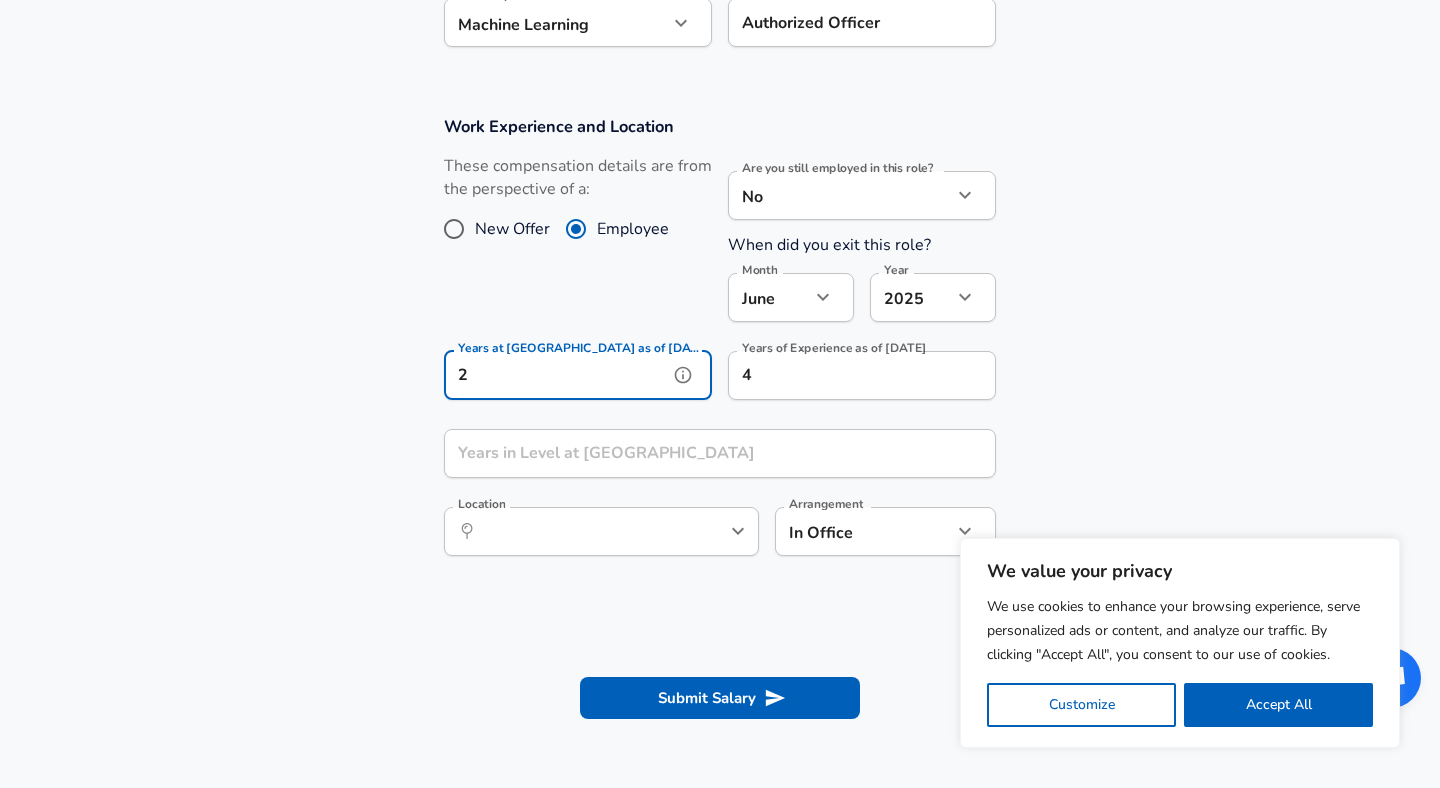 scroll, scrollTop: 802, scrollLeft: 0, axis: vertical 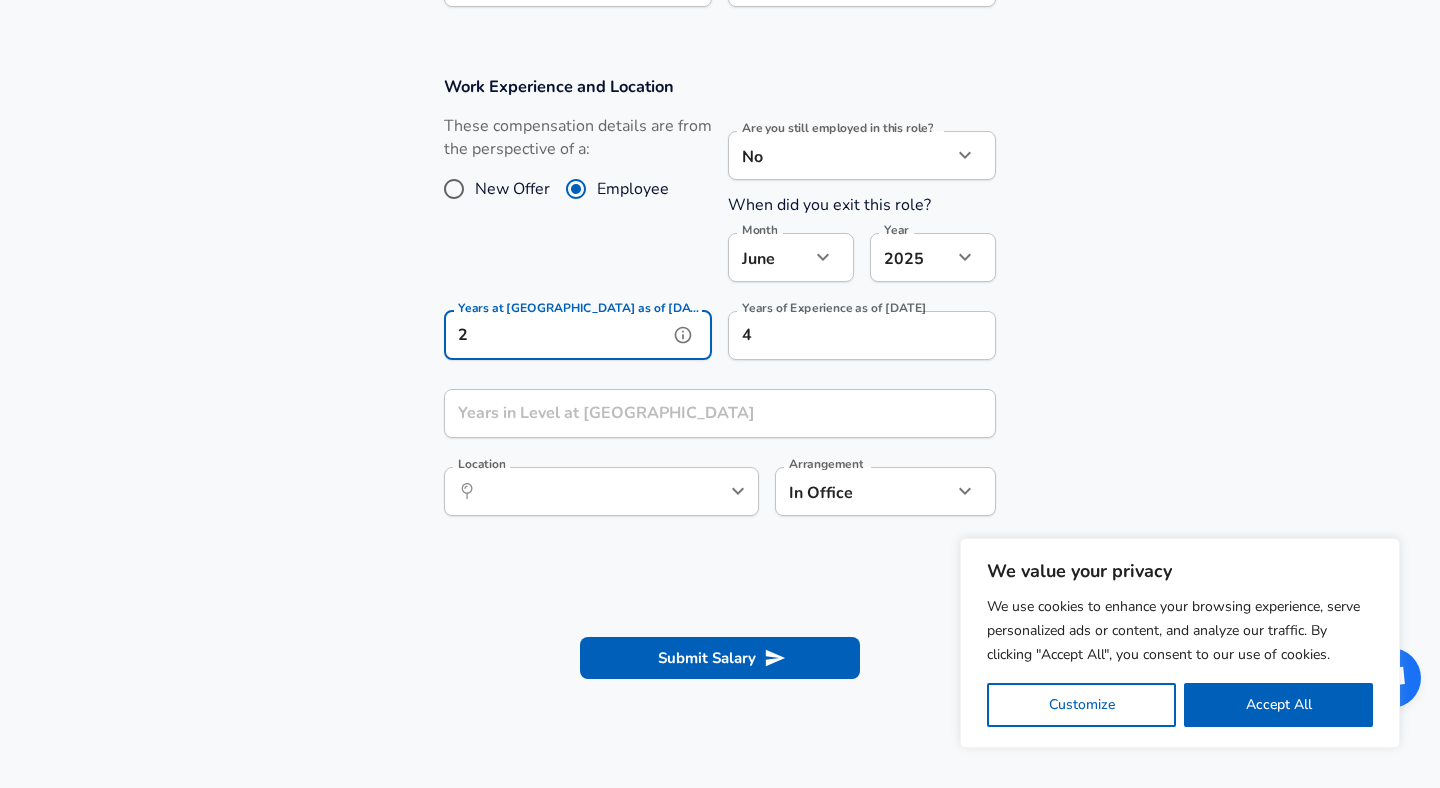 type on "2" 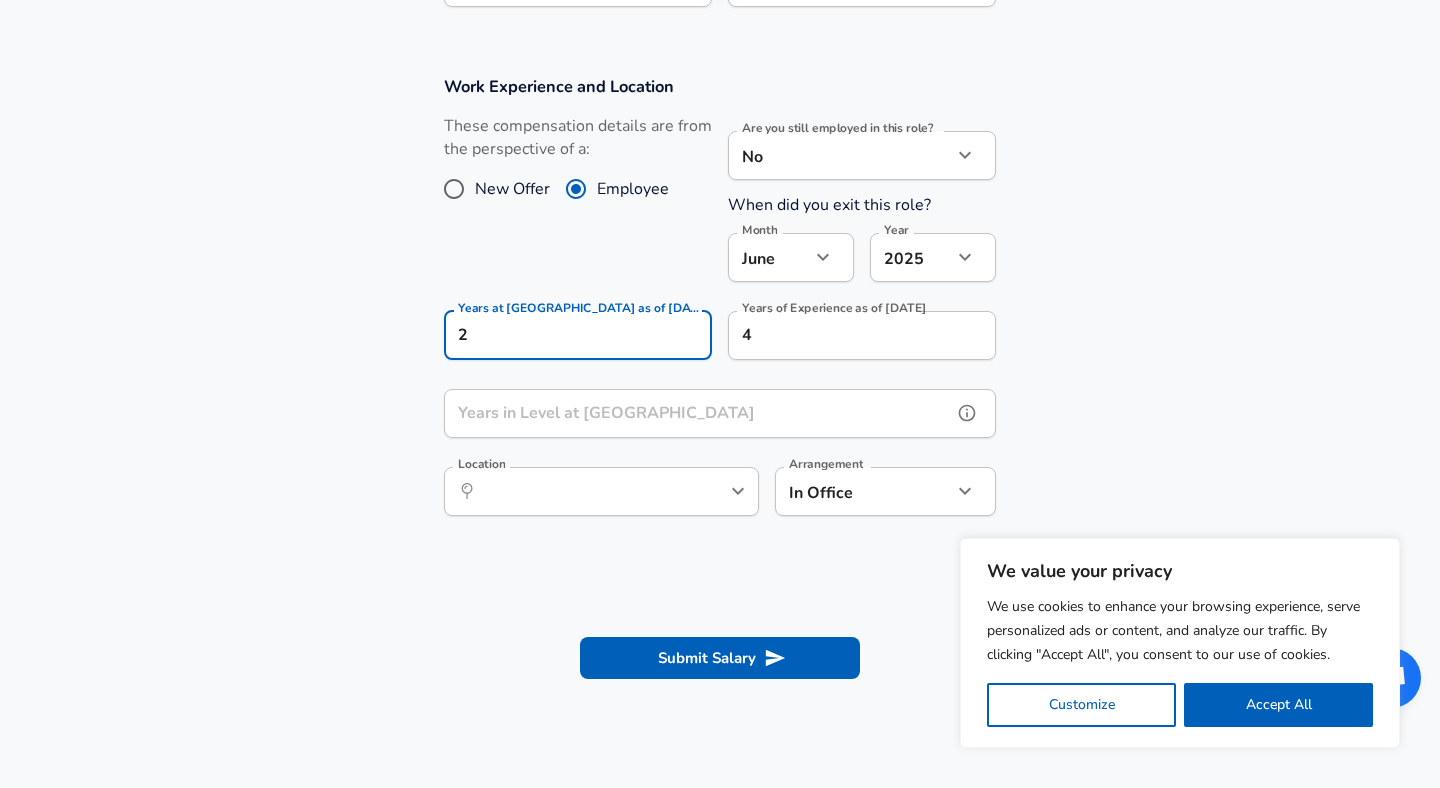 click on "Years in Level at UBS Years in Level at [GEOGRAPHIC_DATA]" at bounding box center [720, 416] 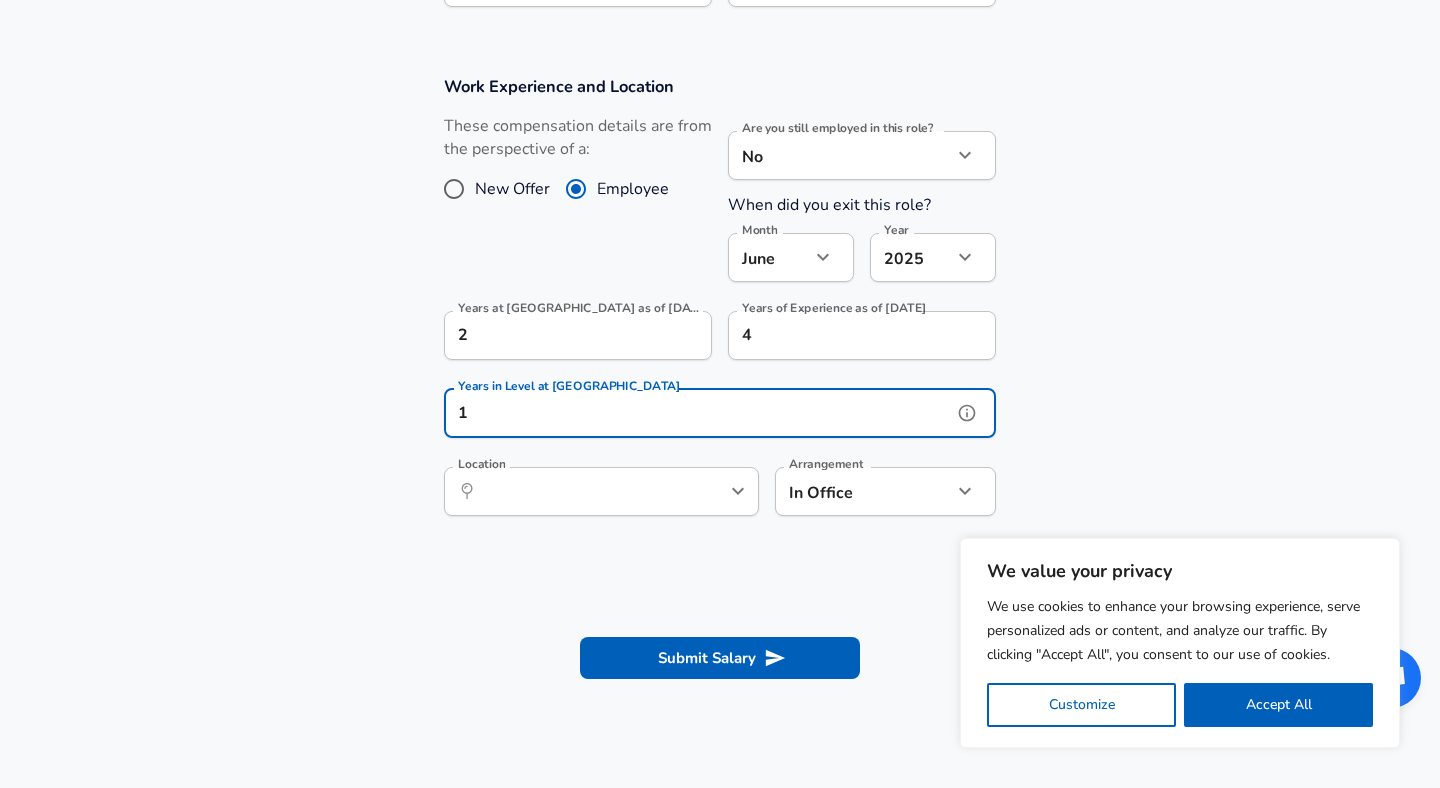 type on "1" 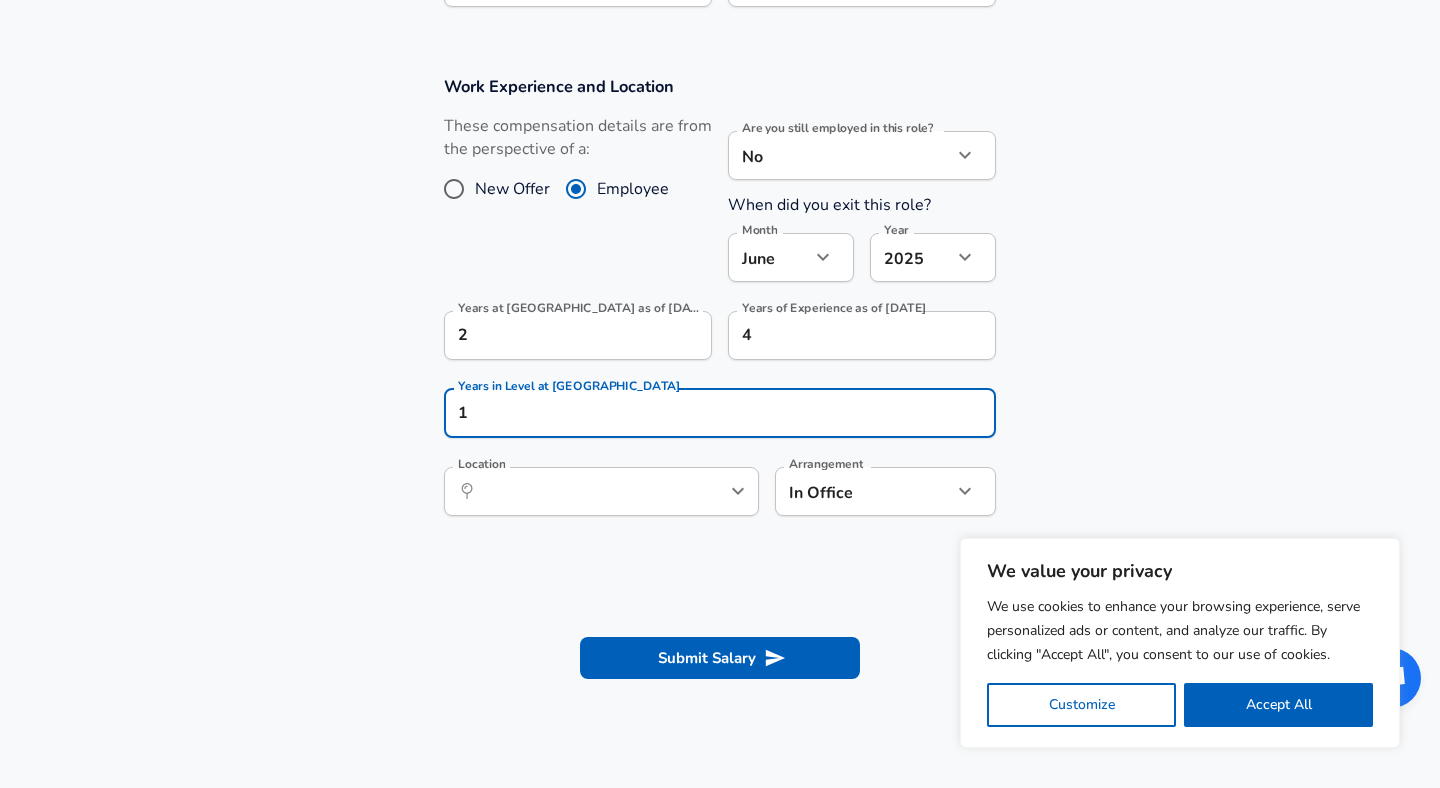 click on "We value your privacy We use cookies to enhance your browsing experience, serve personalized ads or content, and analyze our traffic. By clicking "Accept All", you consent to our use of cookies. Customize    Accept All   Customize Consent Preferences   We use cookies to help you navigate efficiently and perform certain functions. You will find detailed information about all cookies under each consent category below. The cookies that are categorized as "Necessary" are stored on your browser as they are essential for enabling the basic functionalities of the site. ...  Show more Necessary Always Active Necessary cookies are required to enable the basic features of this site, such as providing secure log-in or adjusting your consent preferences. These cookies do not store any personally identifiable data. Cookie _GRECAPTCHA Duration 5 months 27 days Description Google Recaptcha service sets this cookie to identify bots to protect the website against malicious spam attacks. Cookie __stripe_mid Duration 1 year MR" at bounding box center (720, -408) 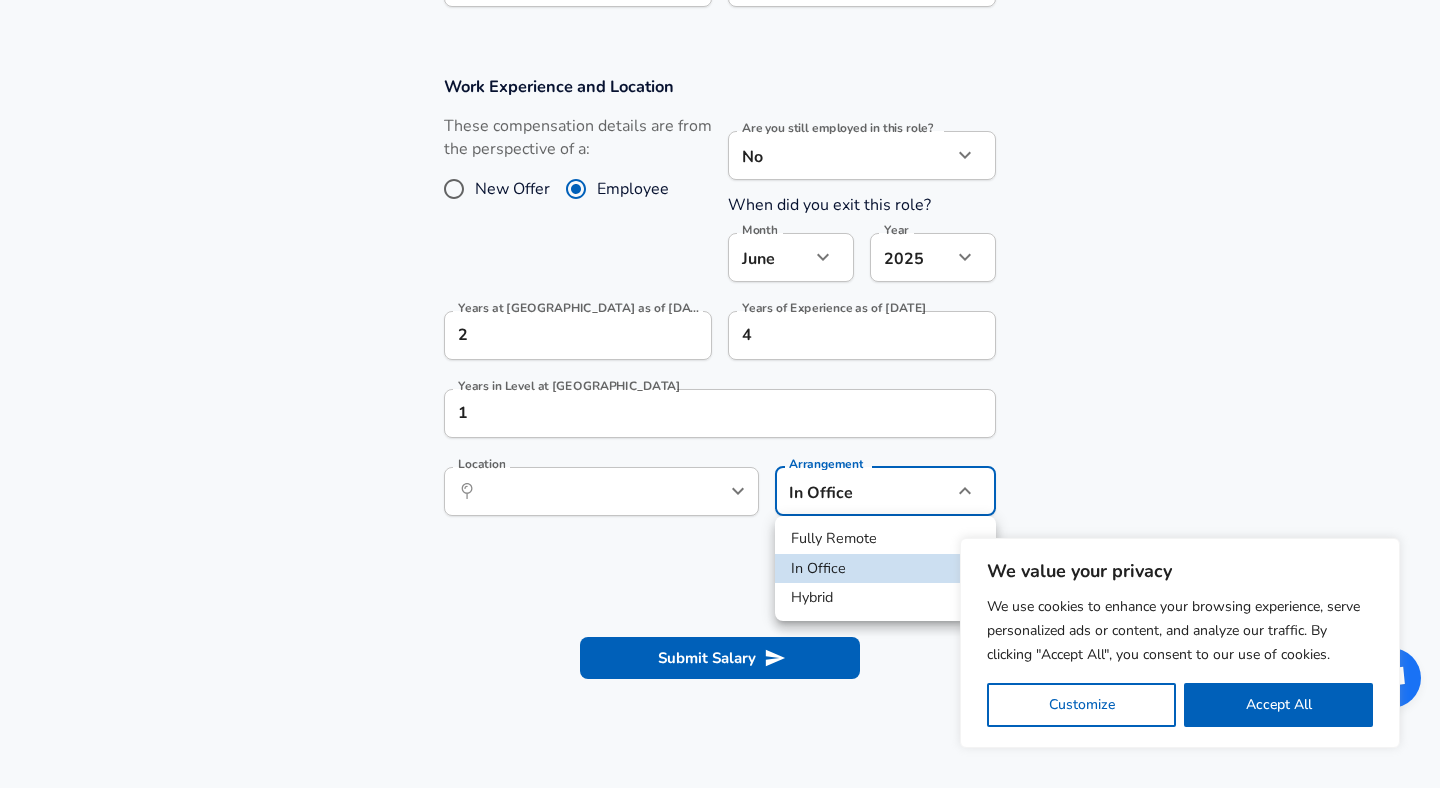 click on "Fully Remote" at bounding box center [885, 539] 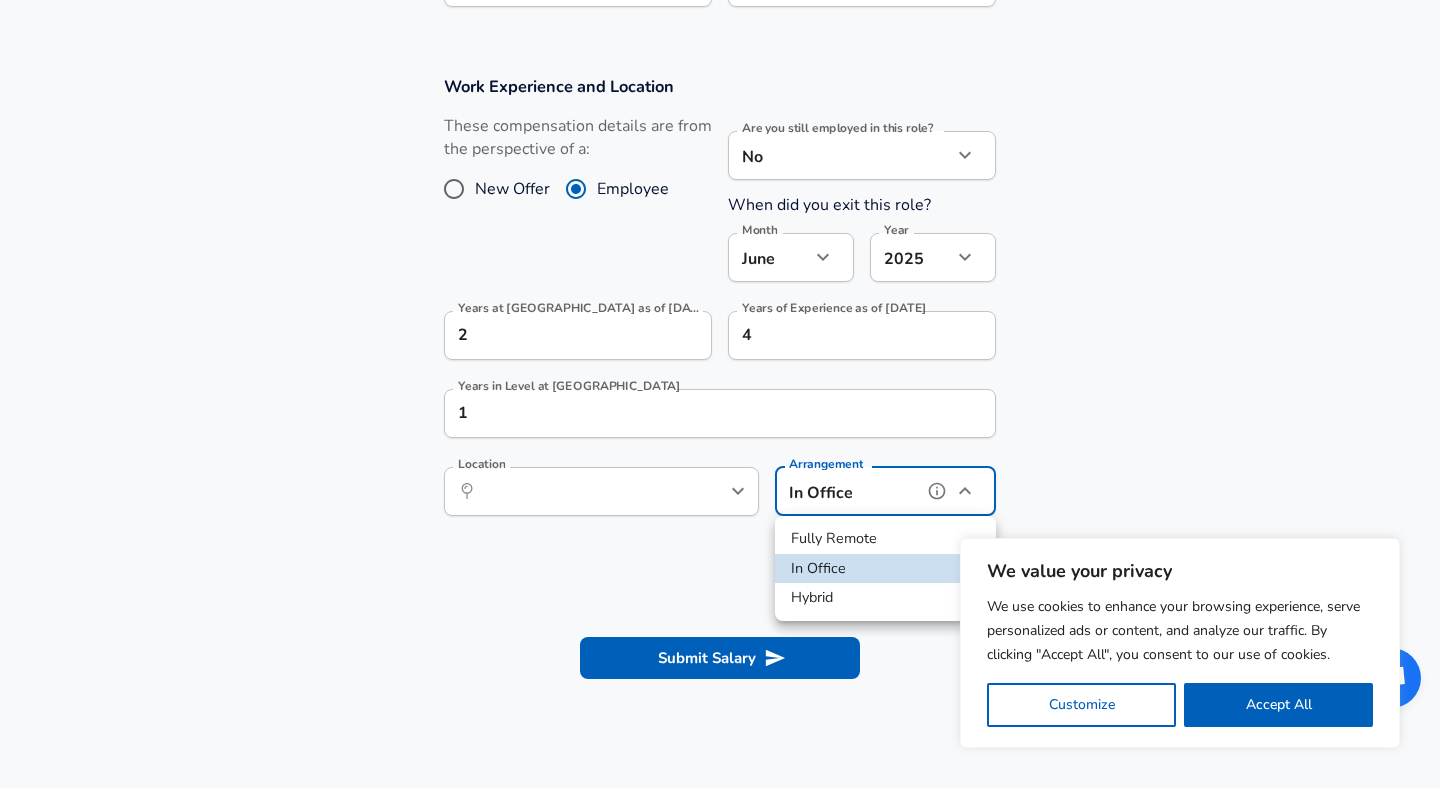 type on "remote" 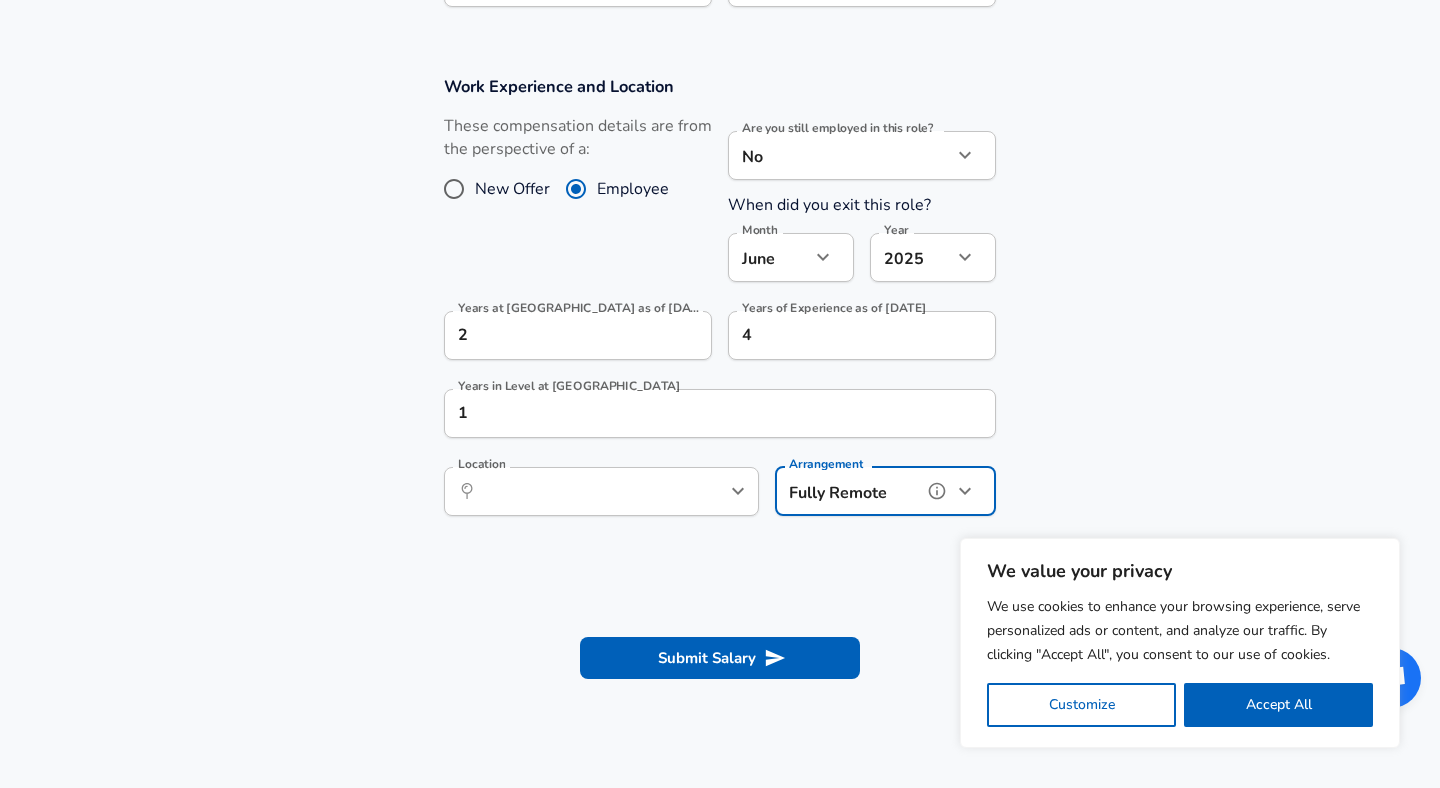 click 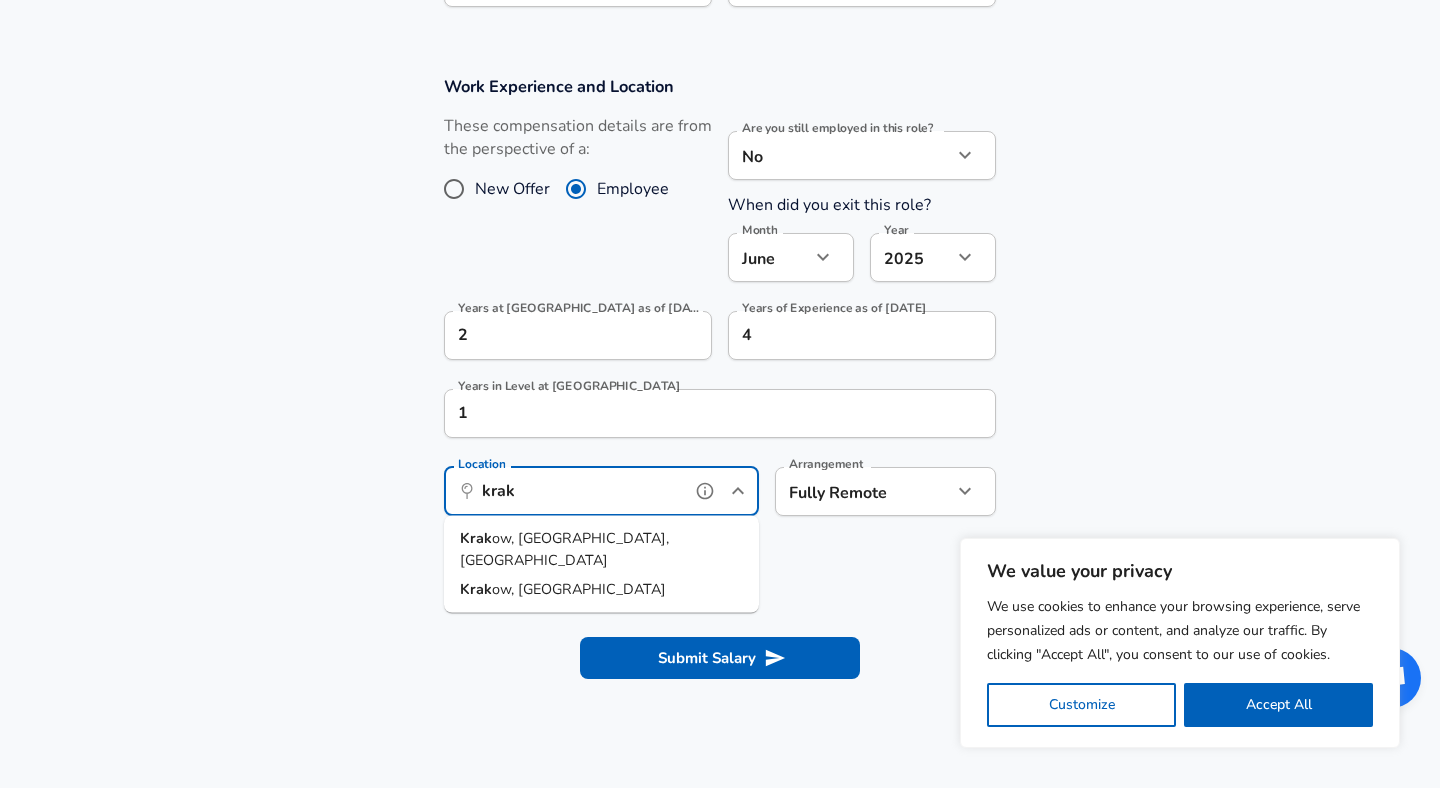 click on "ow, [GEOGRAPHIC_DATA], [GEOGRAPHIC_DATA]" at bounding box center [564, 549] 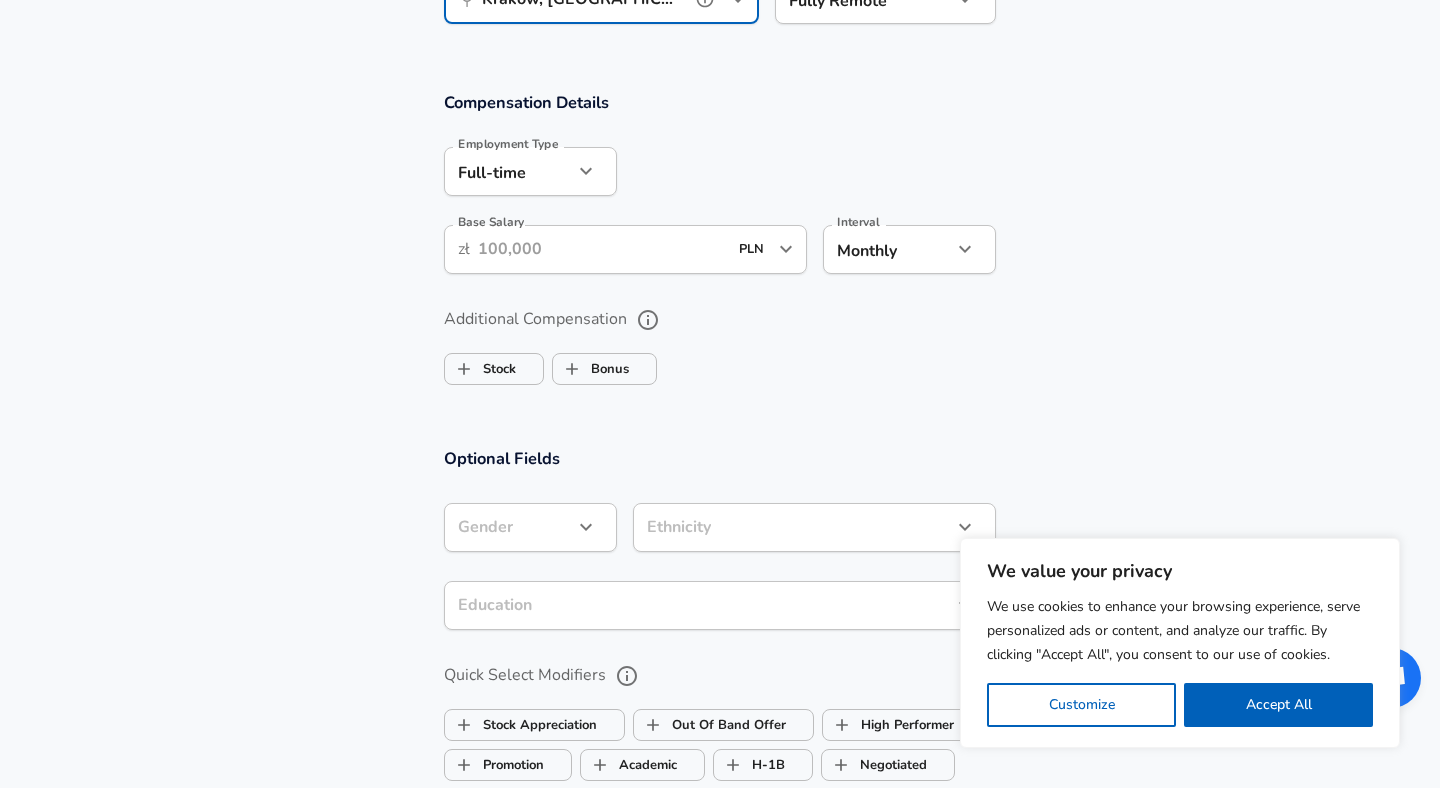 scroll, scrollTop: 1296, scrollLeft: 0, axis: vertical 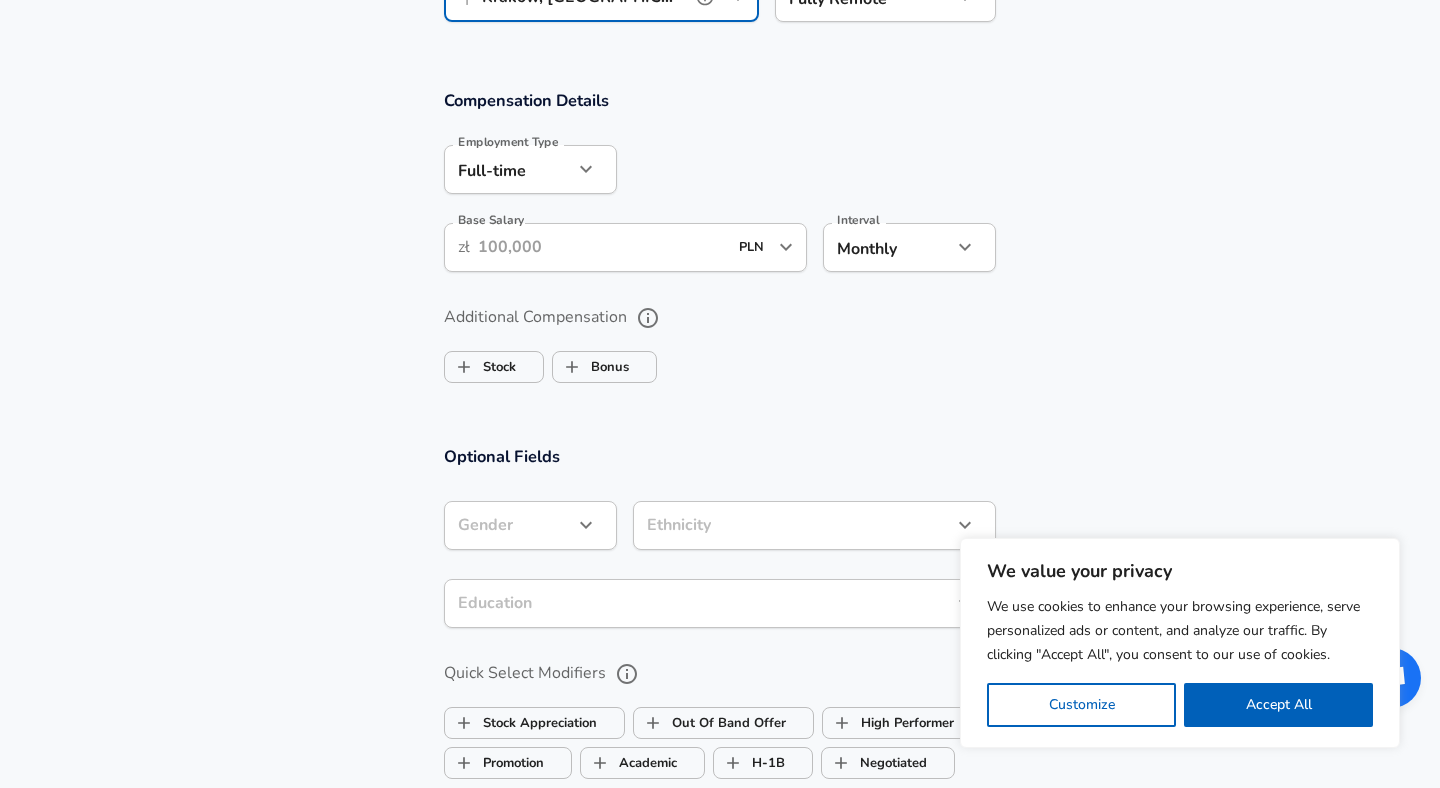 type on "Krakow, [GEOGRAPHIC_DATA], [GEOGRAPHIC_DATA]" 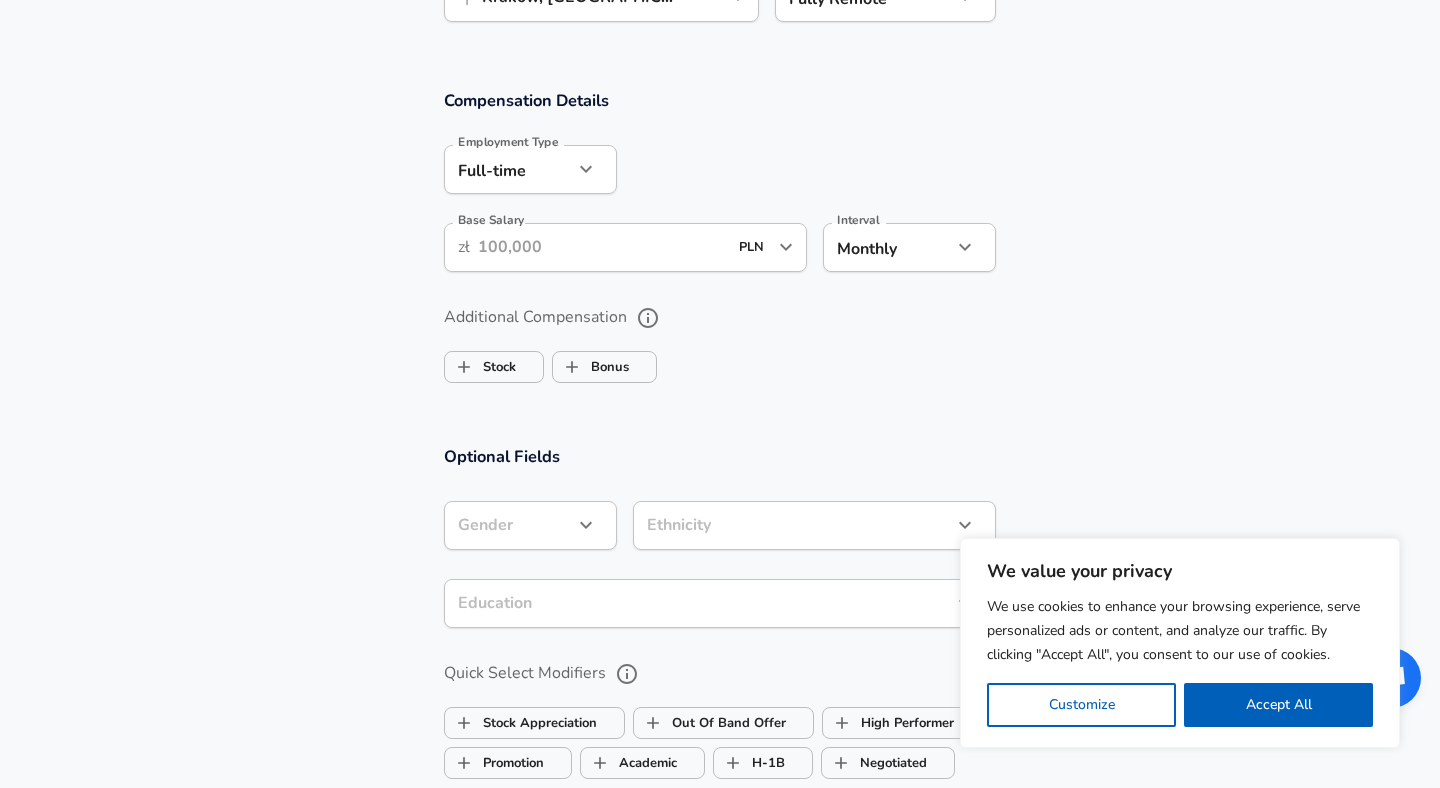 click on "Base Salary" at bounding box center (602, 247) 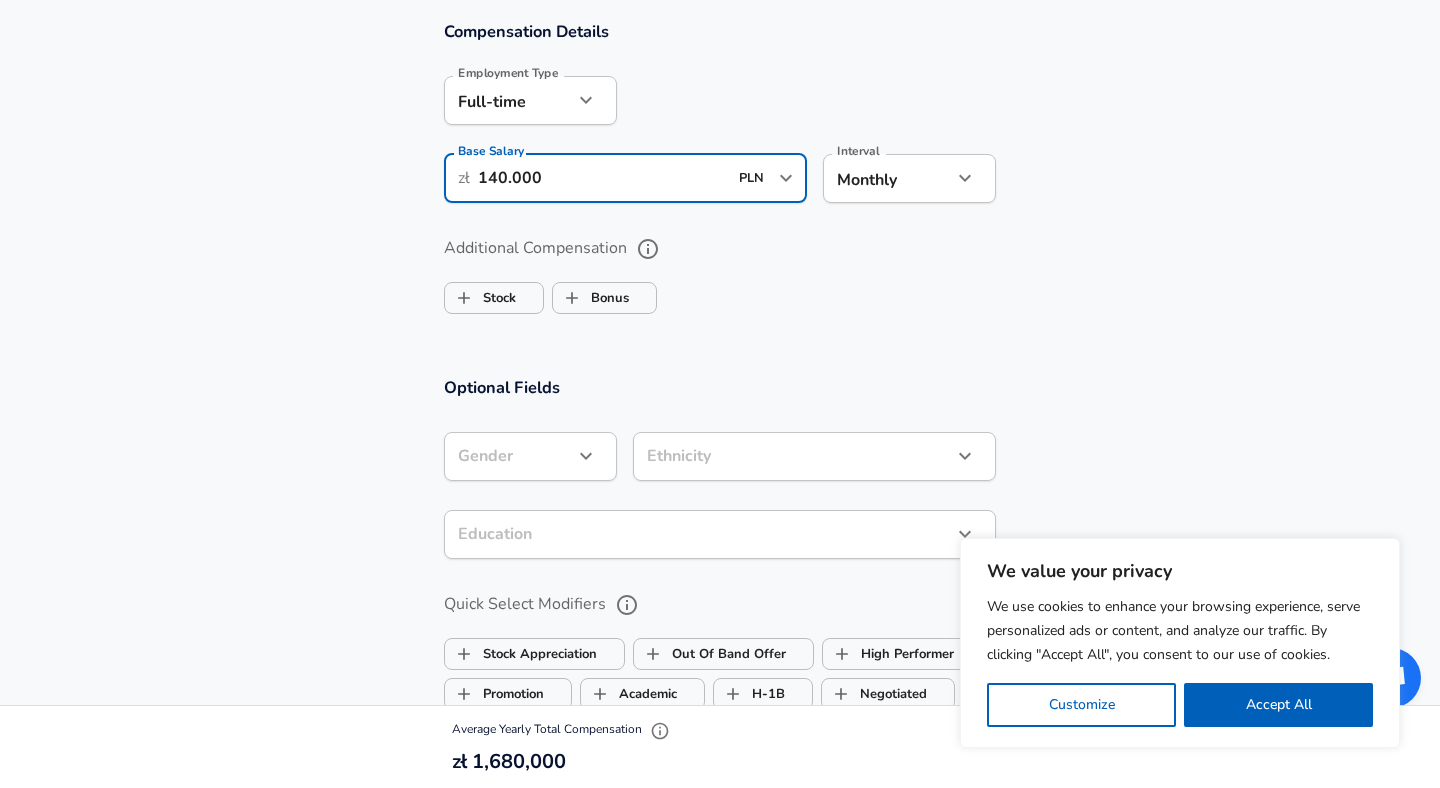 scroll, scrollTop: 1356, scrollLeft: 0, axis: vertical 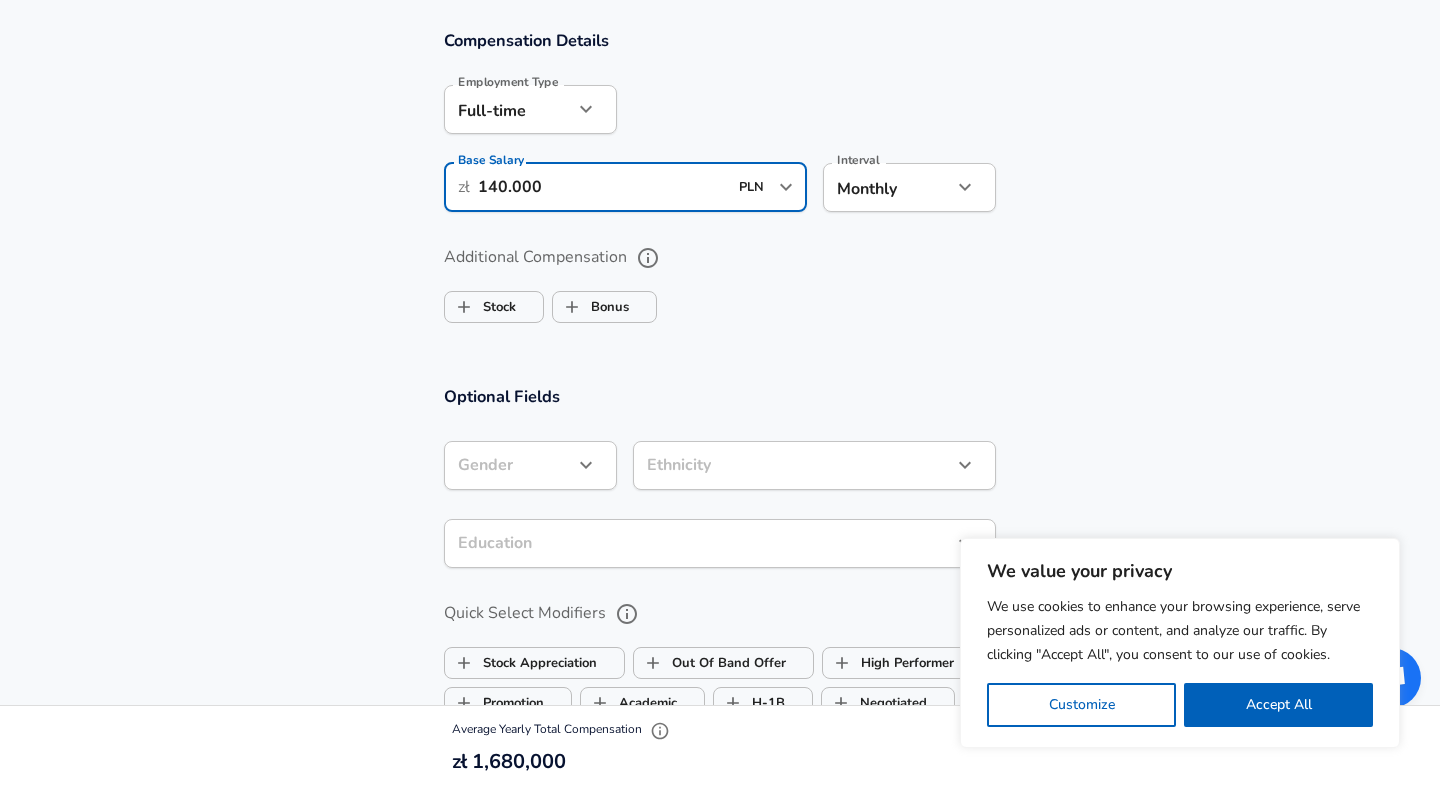 click on "140.000" at bounding box center (602, 187) 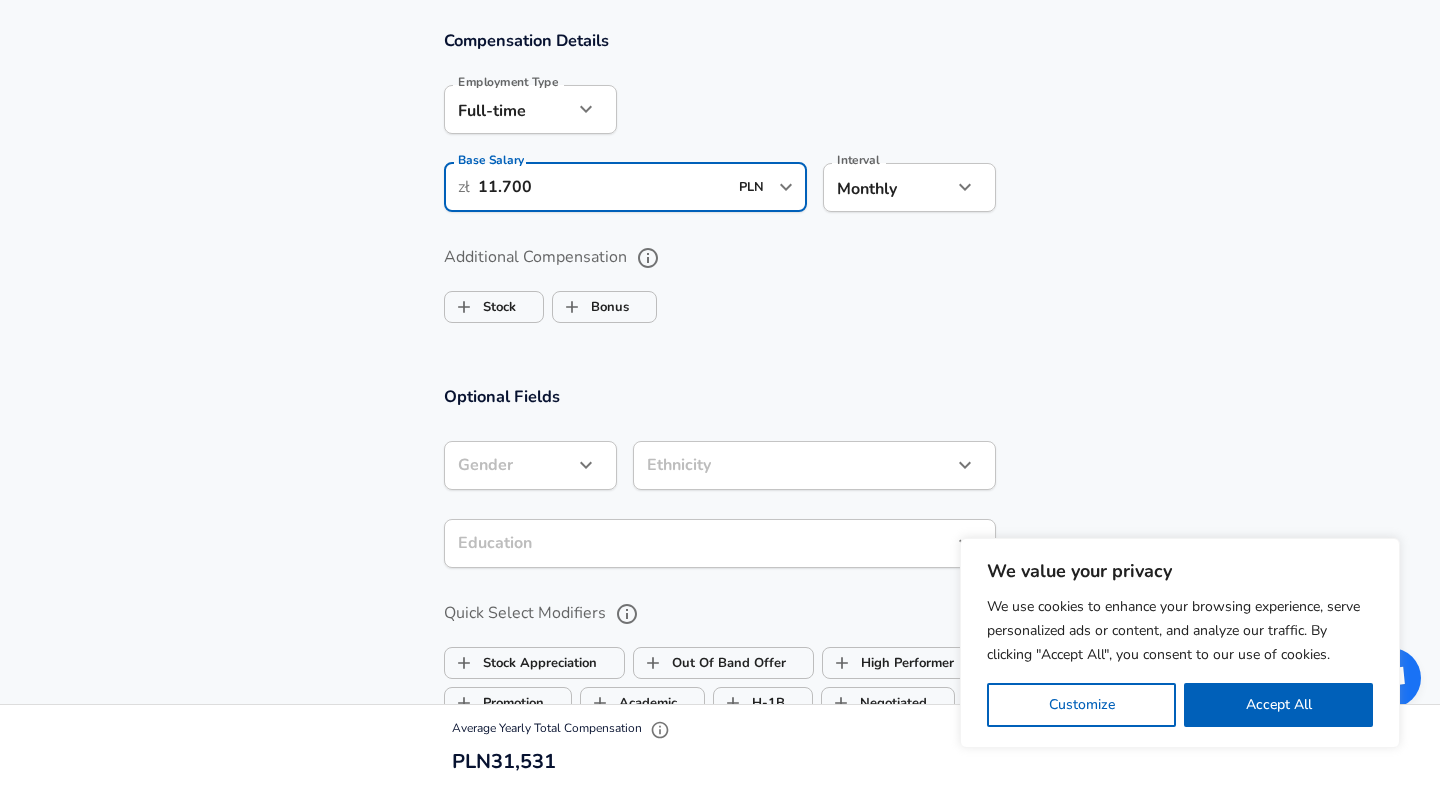 type on "11.700" 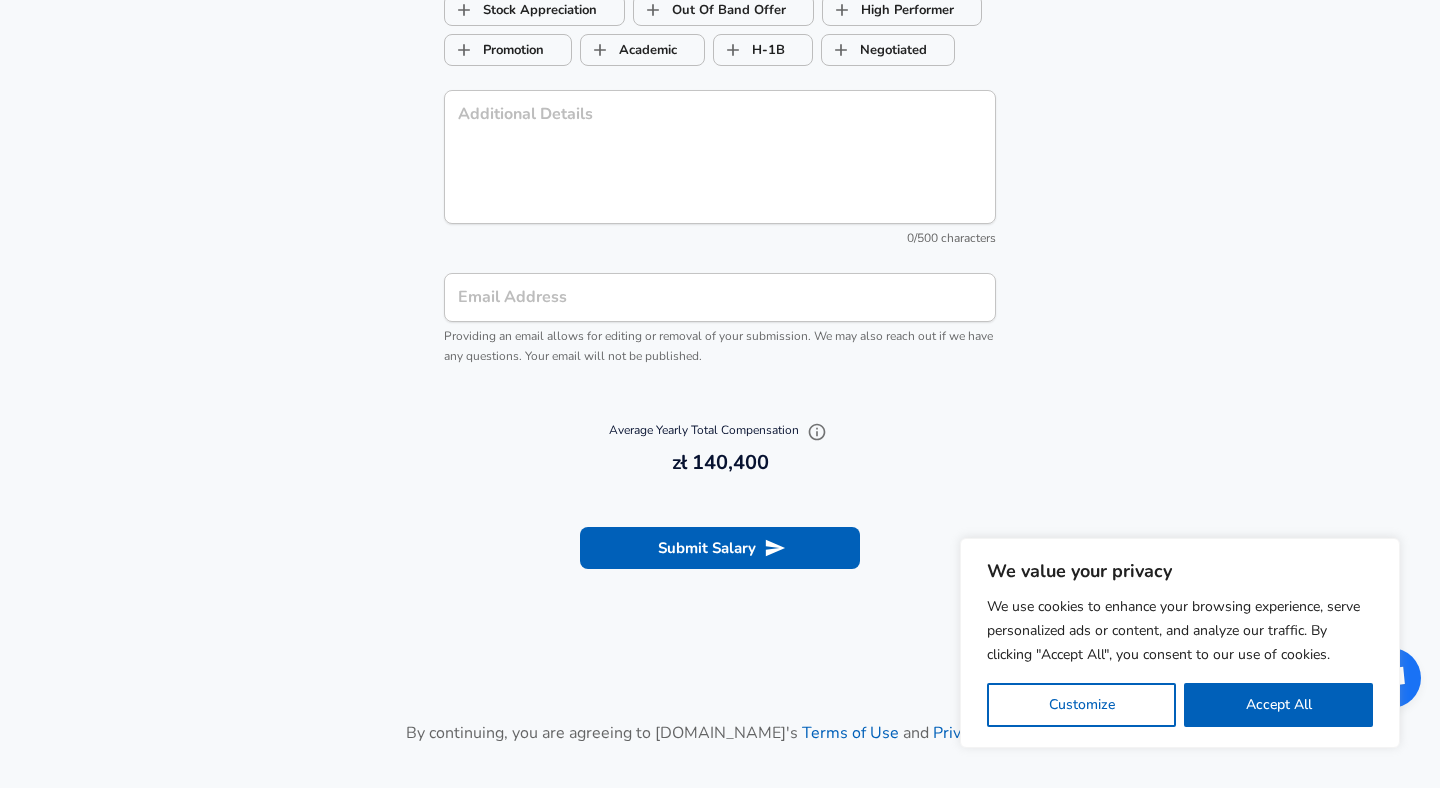 scroll, scrollTop: 2011, scrollLeft: 0, axis: vertical 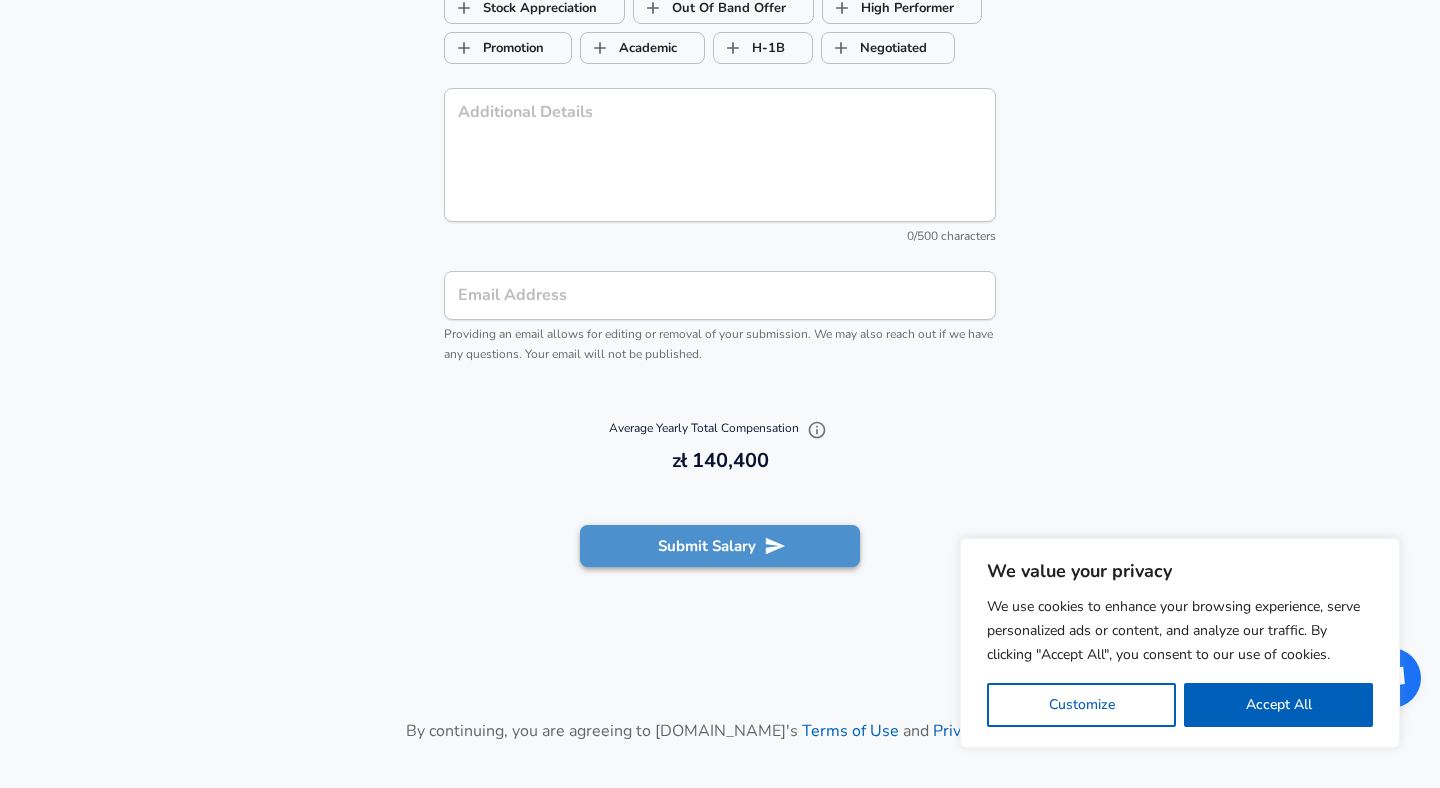 click on "Submit Salary" at bounding box center [720, 546] 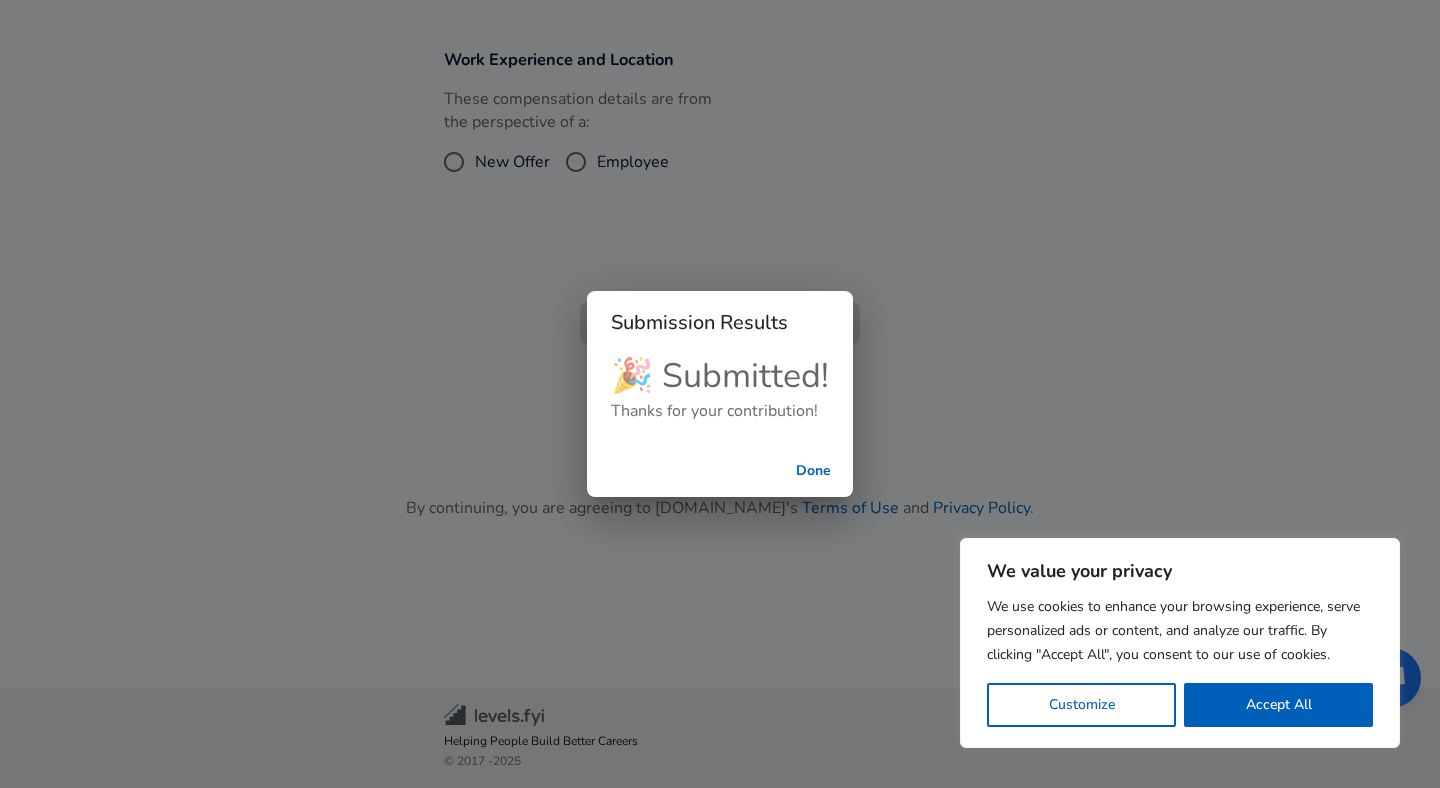scroll, scrollTop: 514, scrollLeft: 0, axis: vertical 